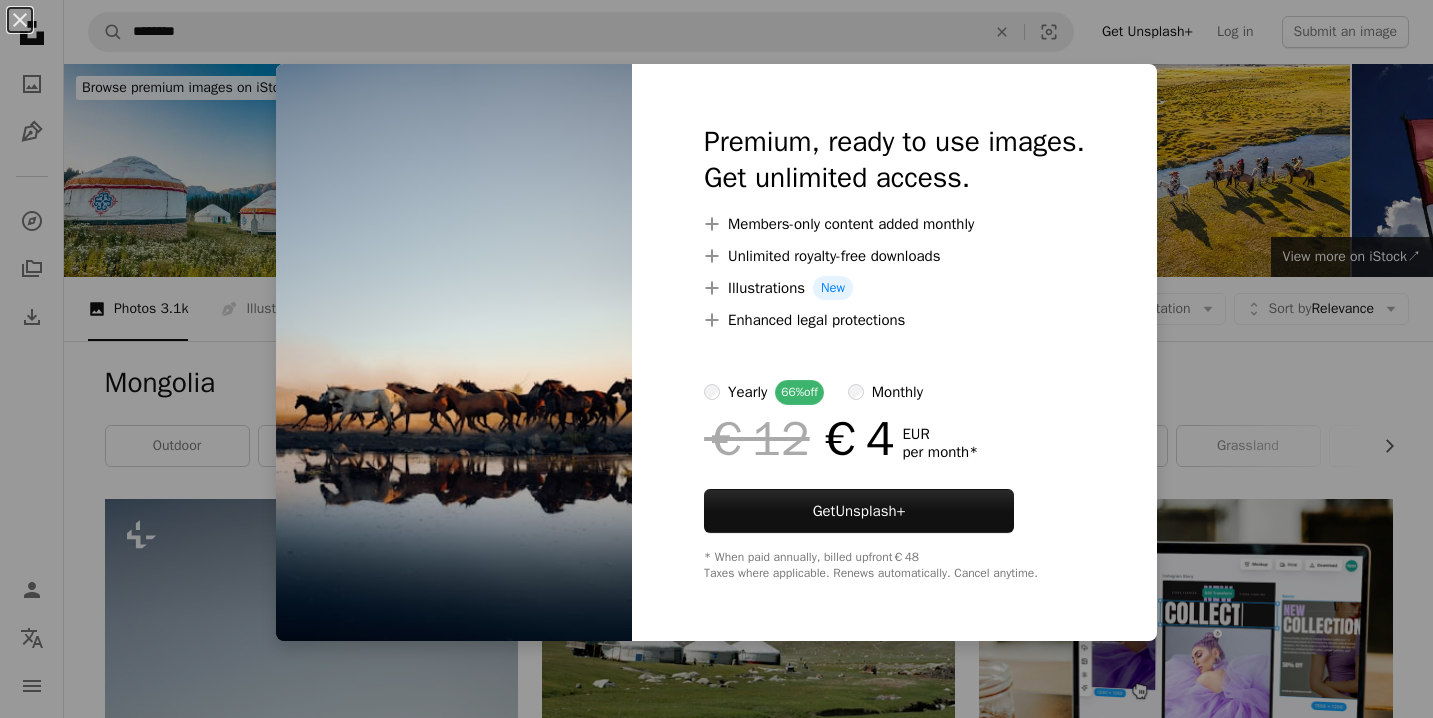 scroll, scrollTop: 560, scrollLeft: 0, axis: vertical 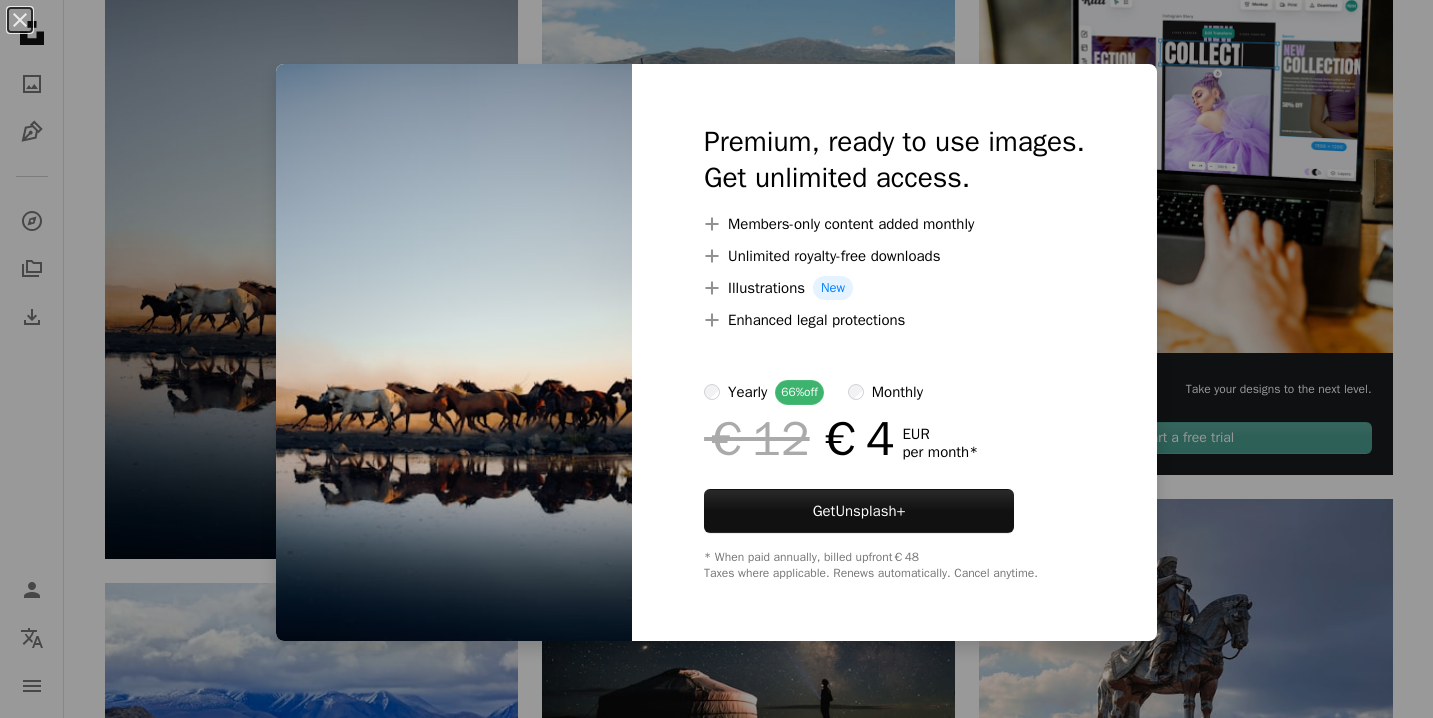 click on "An X shape Premium, ready to use images. Get unlimited access. A plus sign Members-only content added monthly A plus sign Unlimited royalty-free downloads A plus sign Illustrations  New A plus sign Enhanced legal protections yearly 66%  off monthly €12   €4 EUR per month * Get  Unsplash+ * When paid annually, billed upfront  €48 Taxes where applicable. Renews automatically. Cancel anytime." at bounding box center [716, 359] 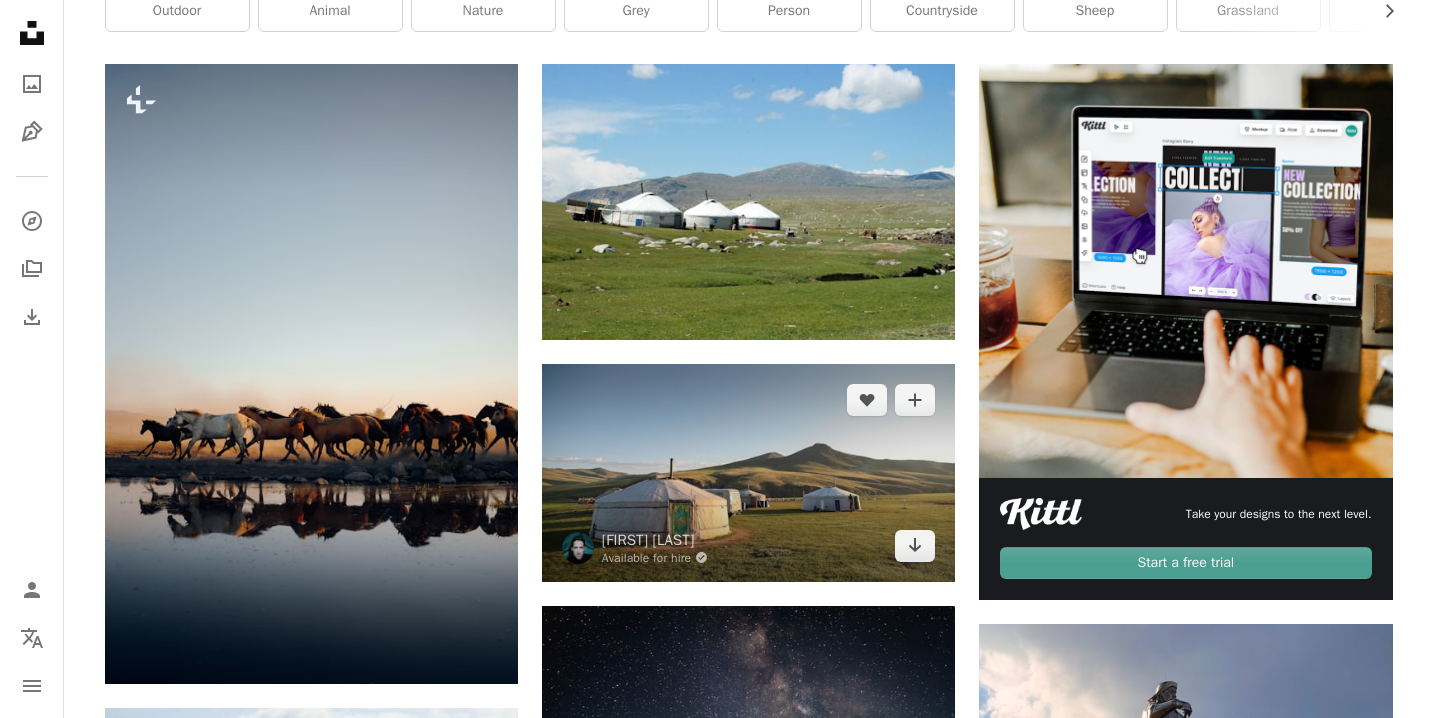 scroll, scrollTop: 429, scrollLeft: 0, axis: vertical 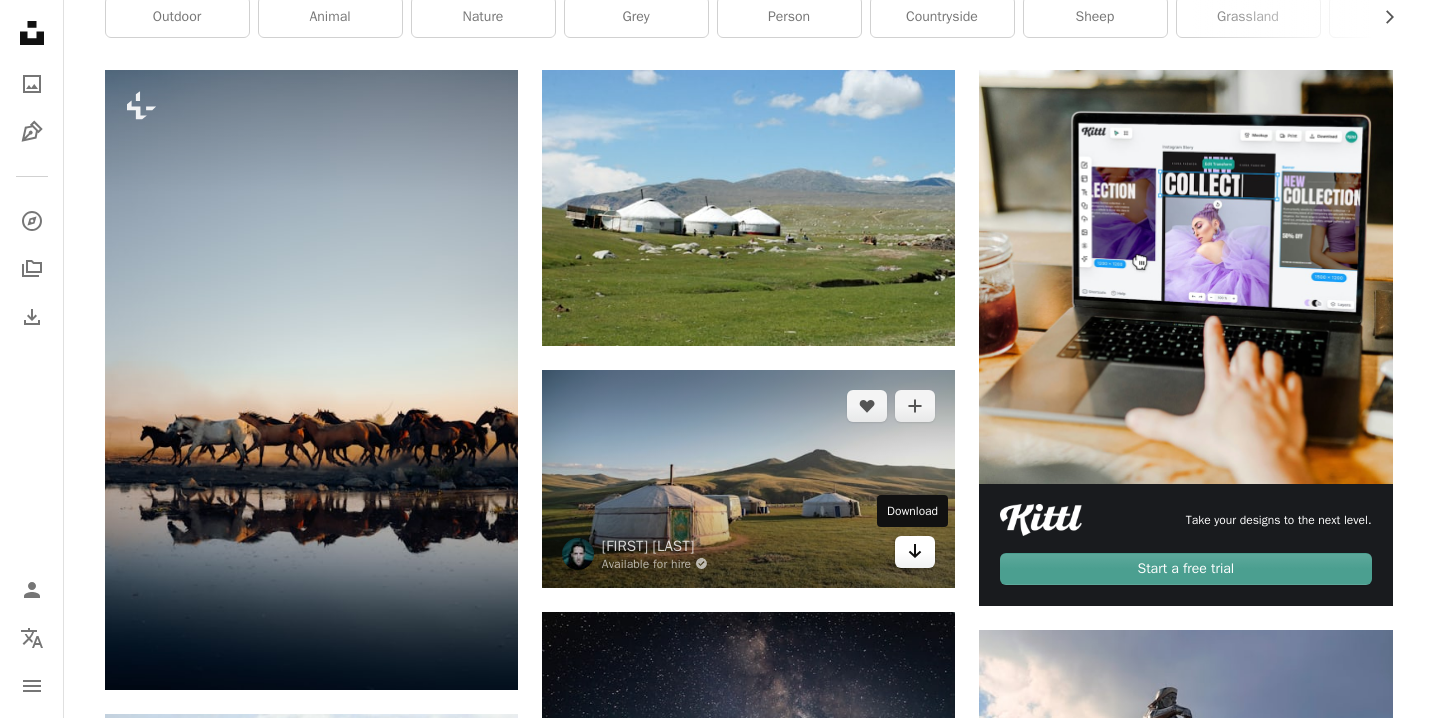 click on "Arrow pointing down" 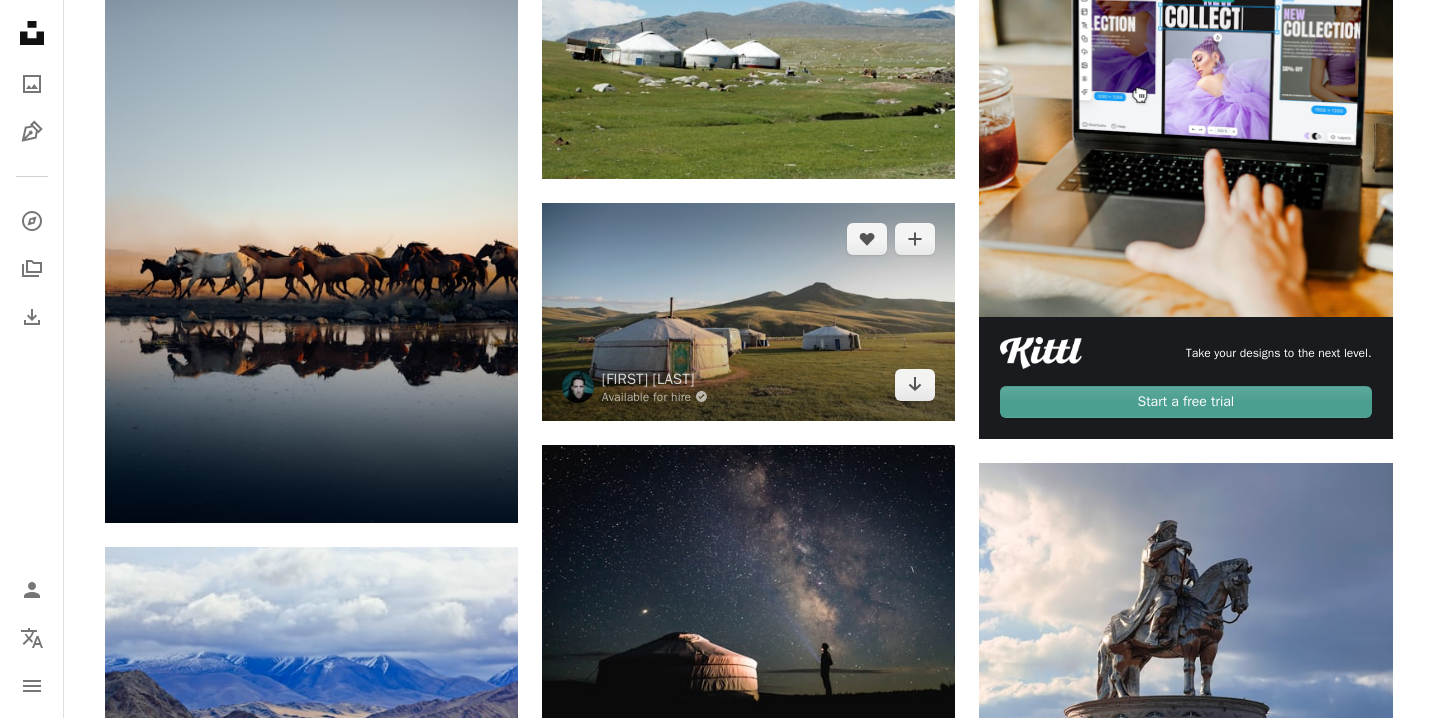 scroll, scrollTop: 845, scrollLeft: 0, axis: vertical 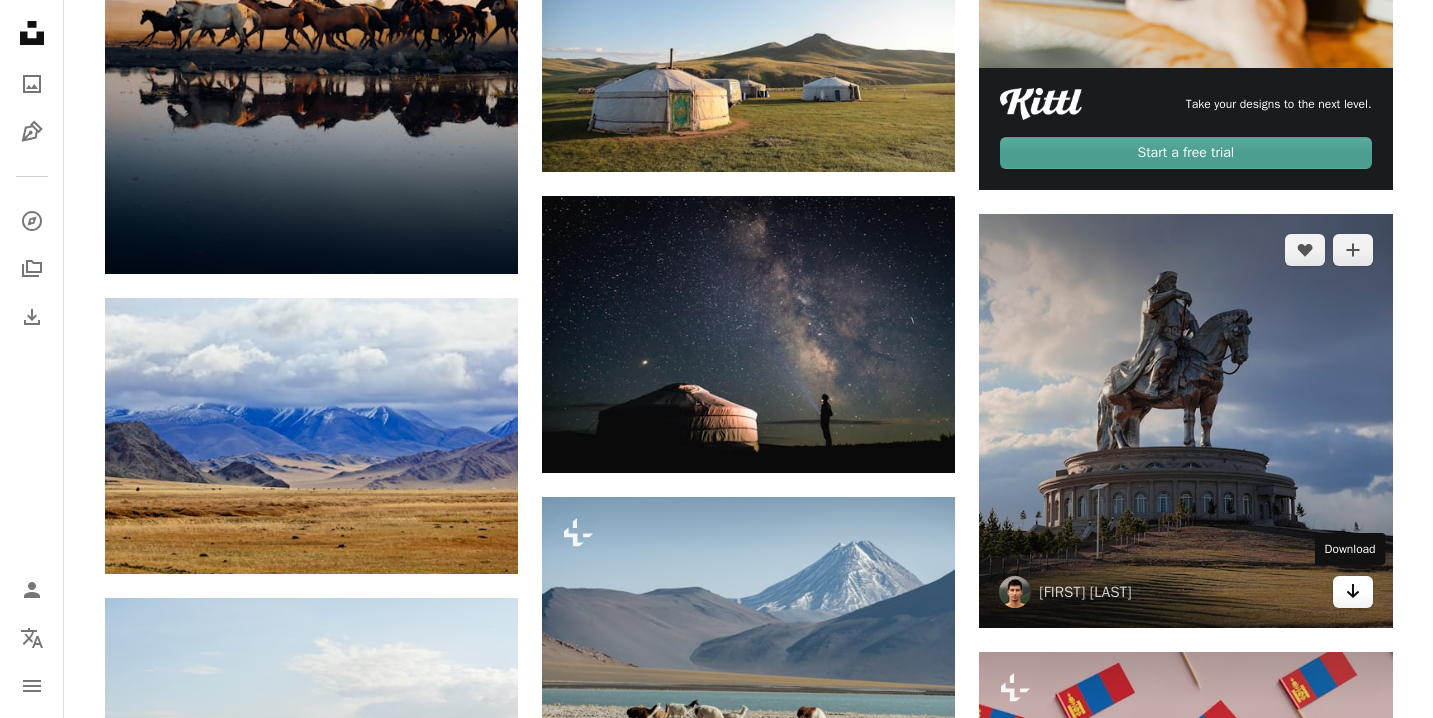 click 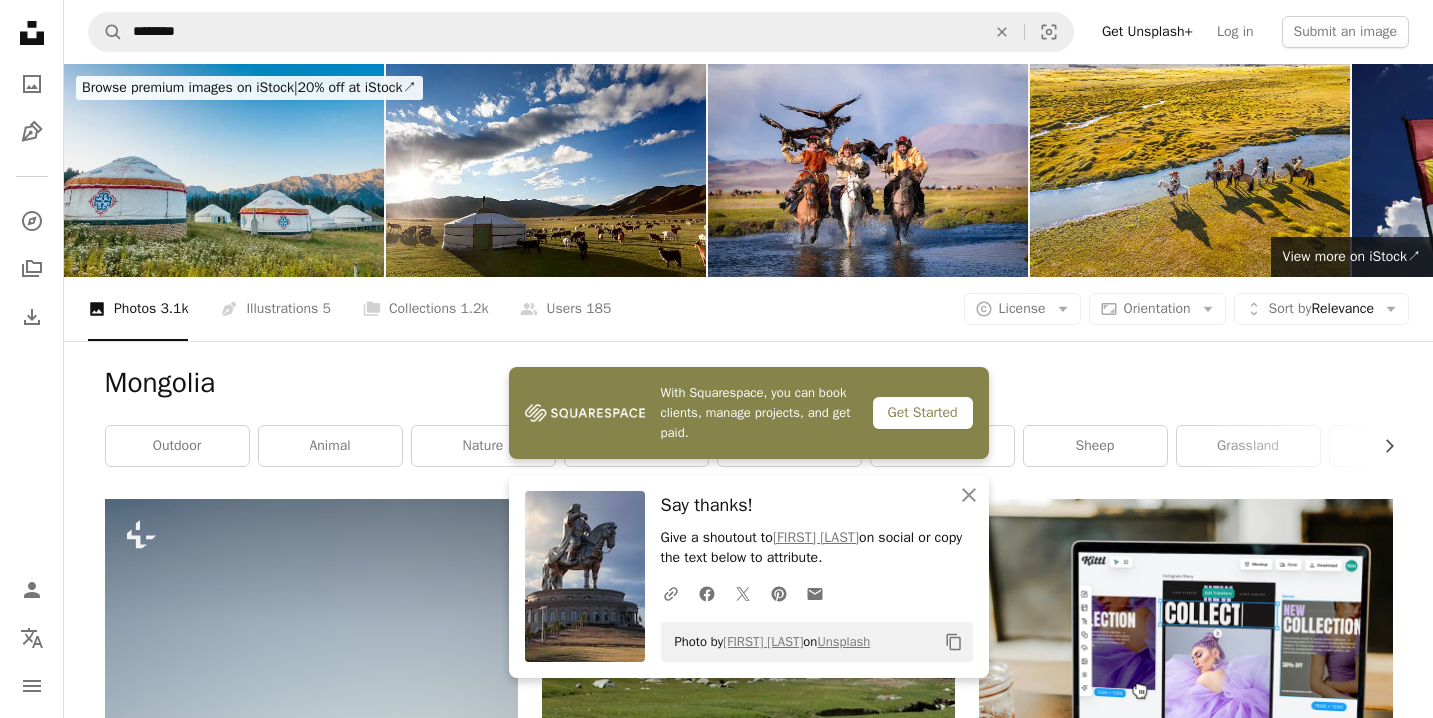 scroll, scrollTop: 0, scrollLeft: 0, axis: both 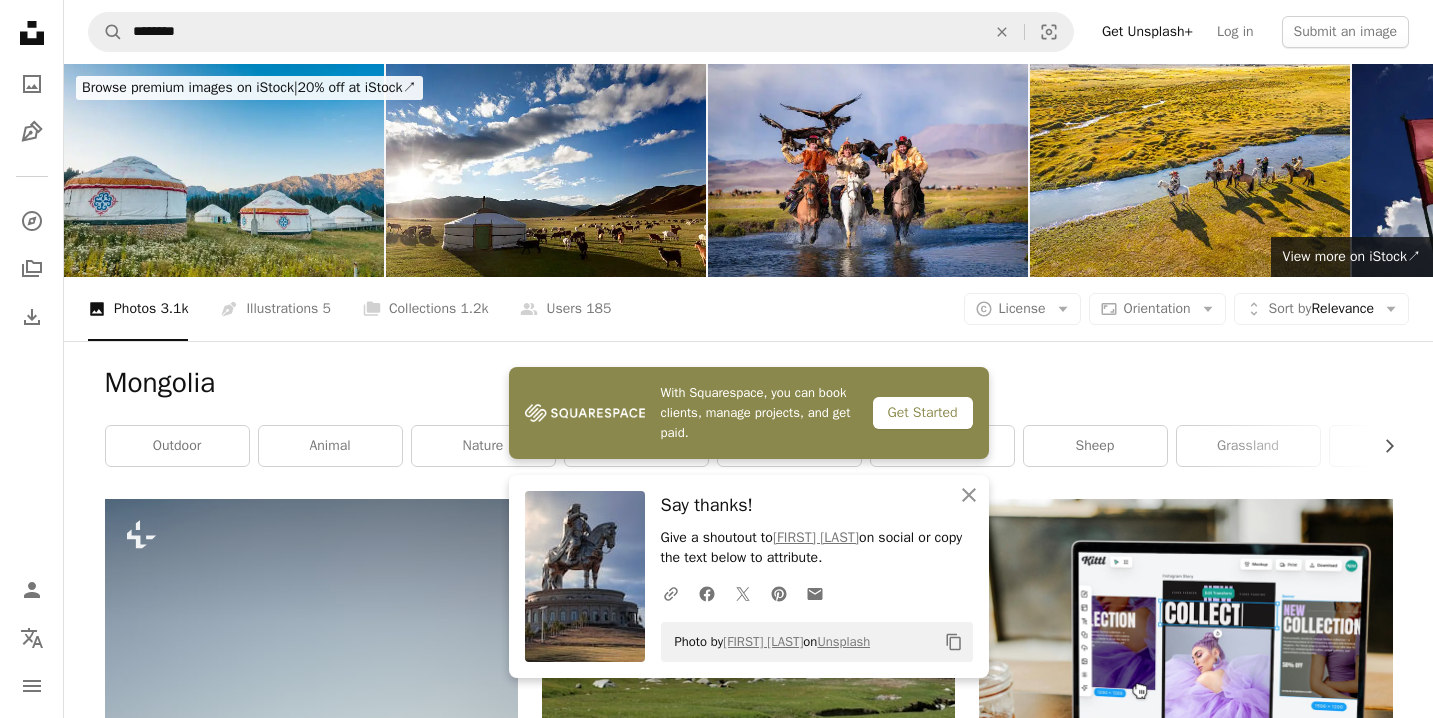 click on "With Squarespace, you can book clients, manage projects, and get paid. Get Started" at bounding box center (749, 413) 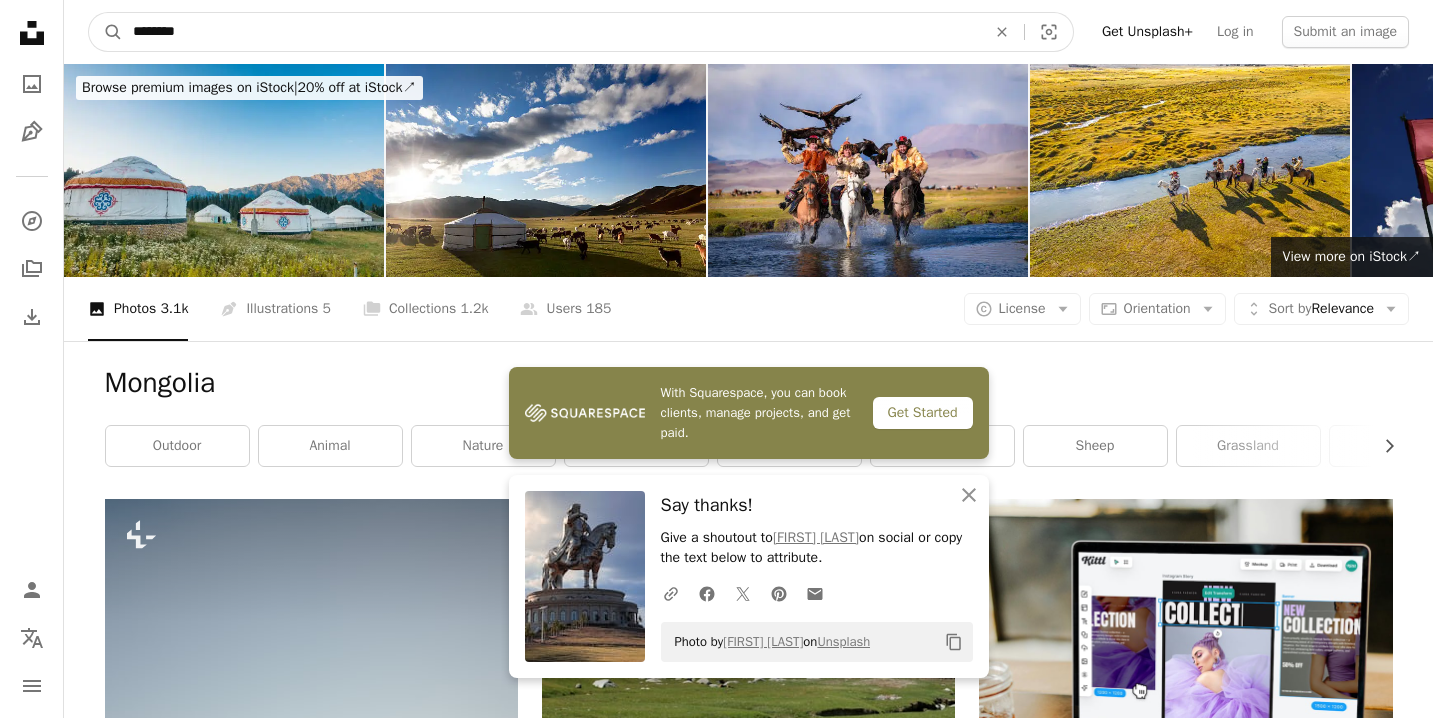 click on "********" at bounding box center (551, 32) 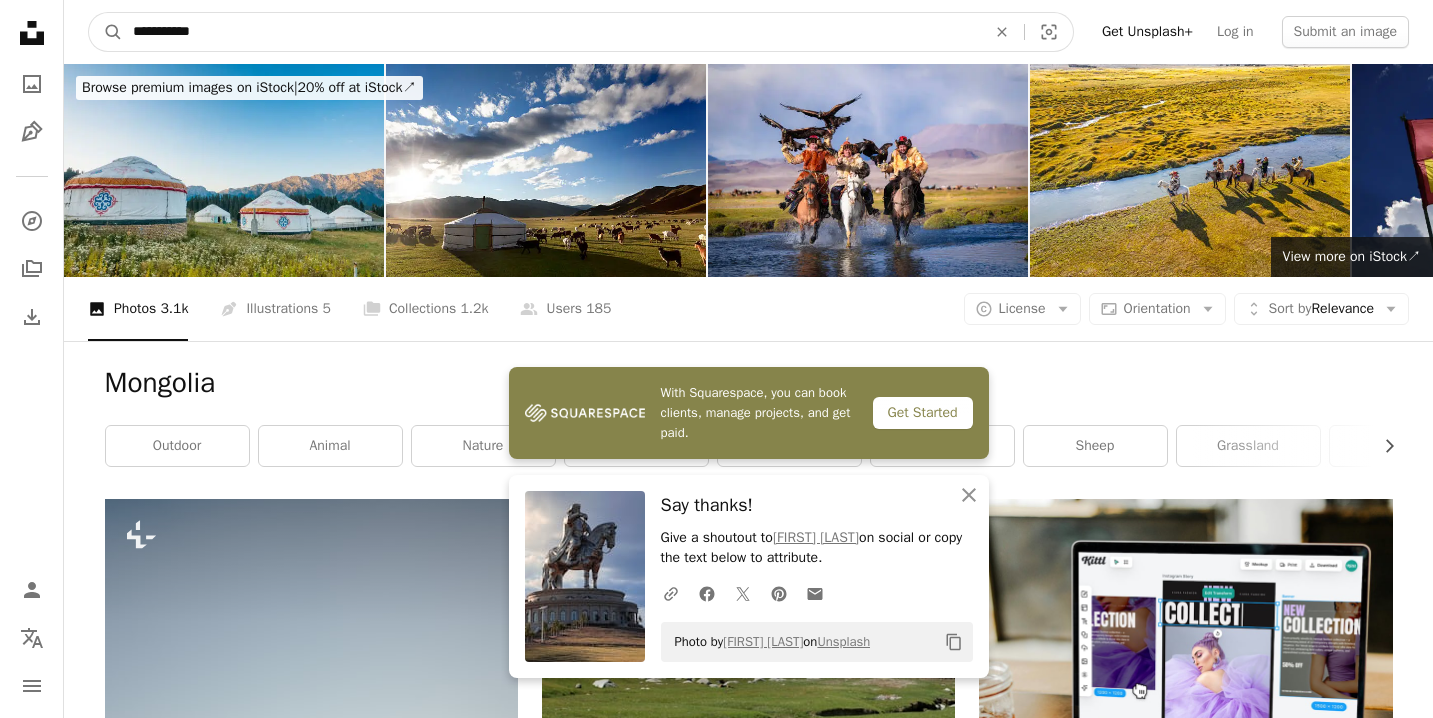 type on "**********" 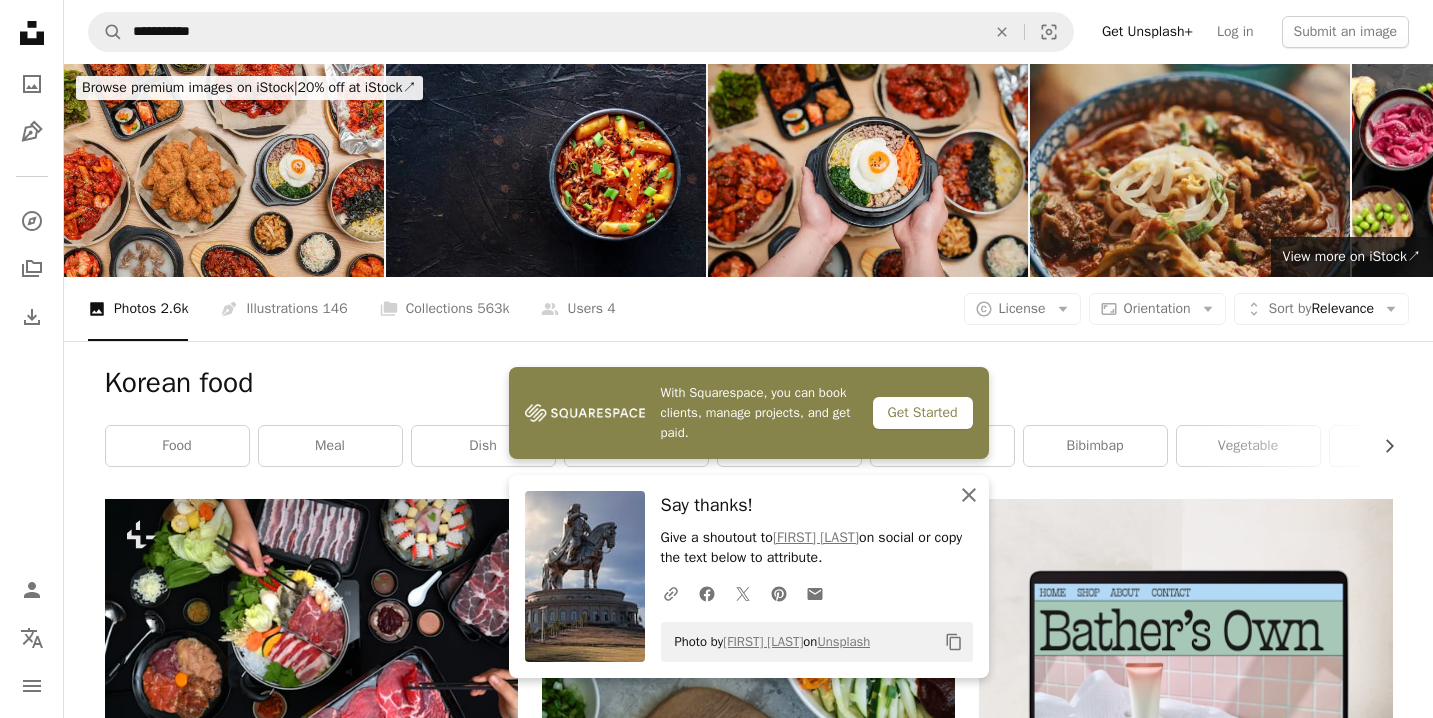 click 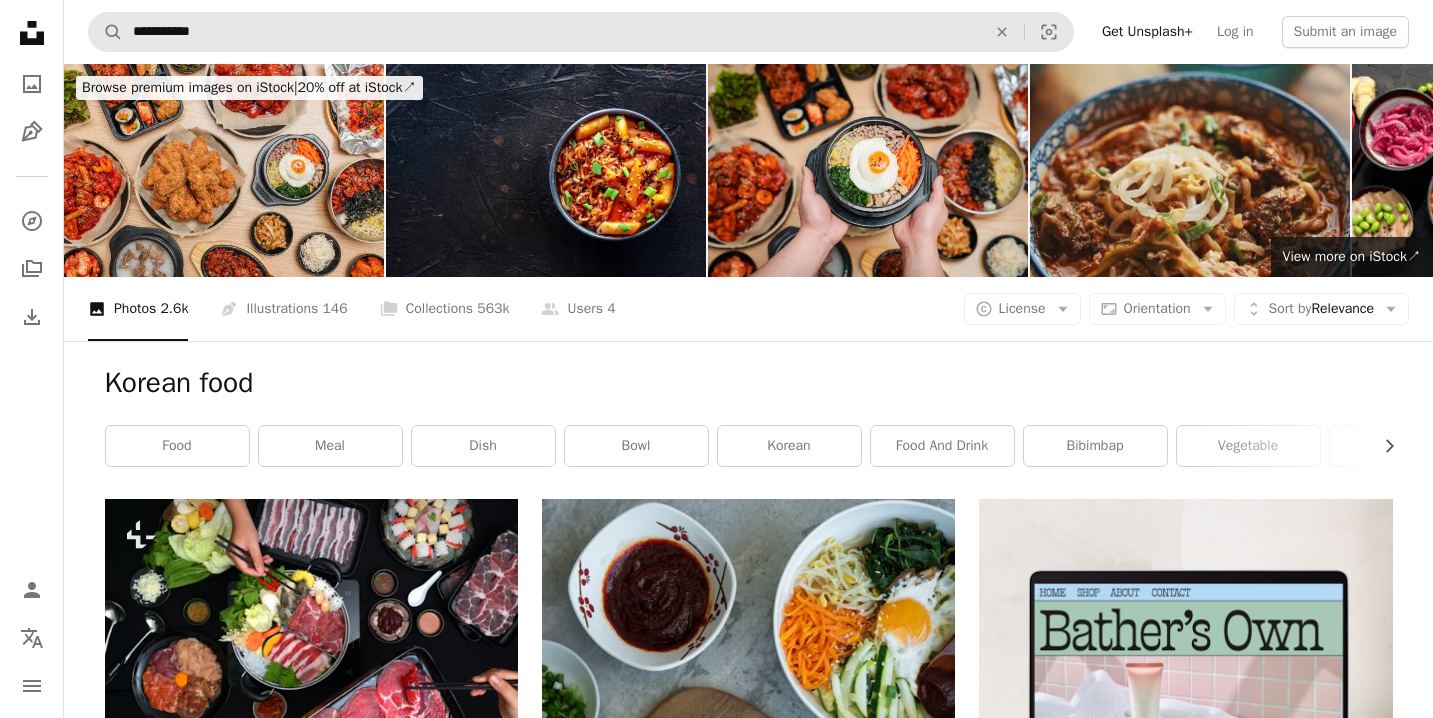 scroll, scrollTop: 0, scrollLeft: 0, axis: both 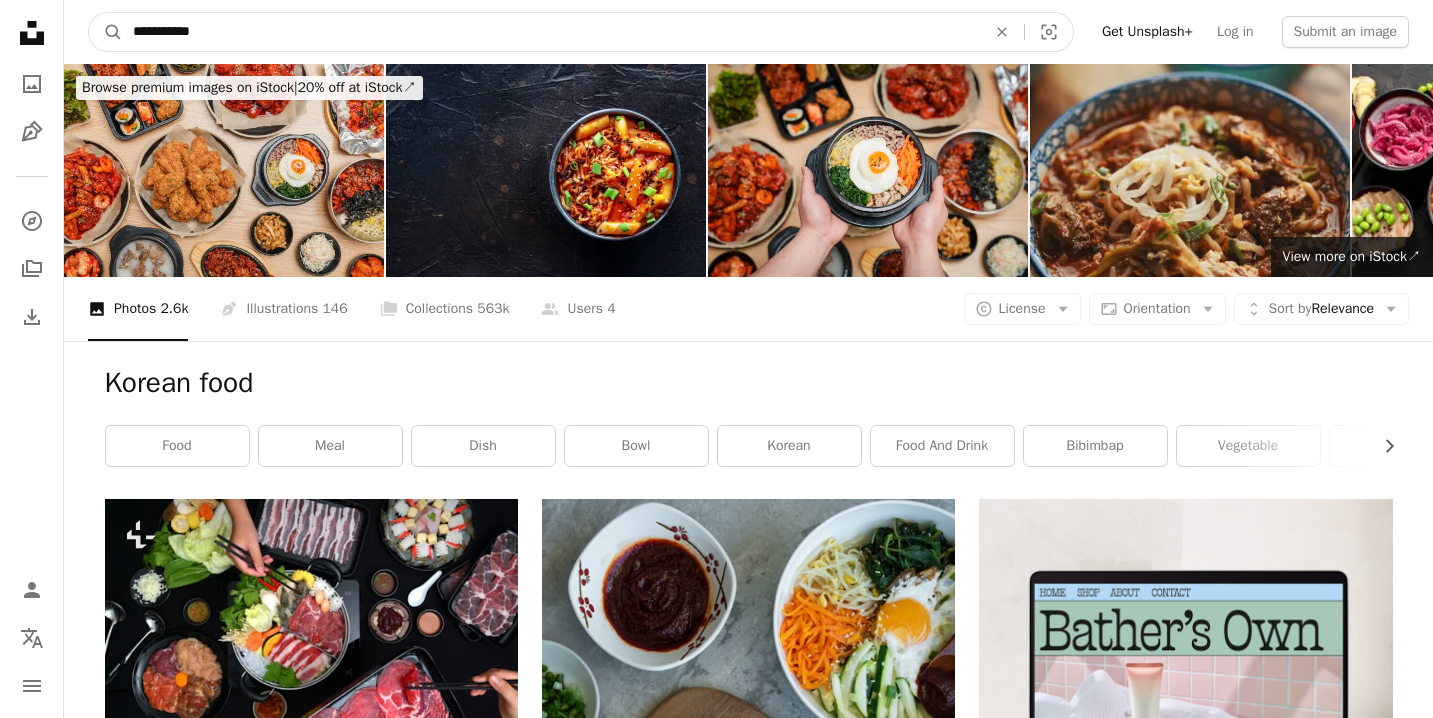click on "**********" at bounding box center (551, 32) 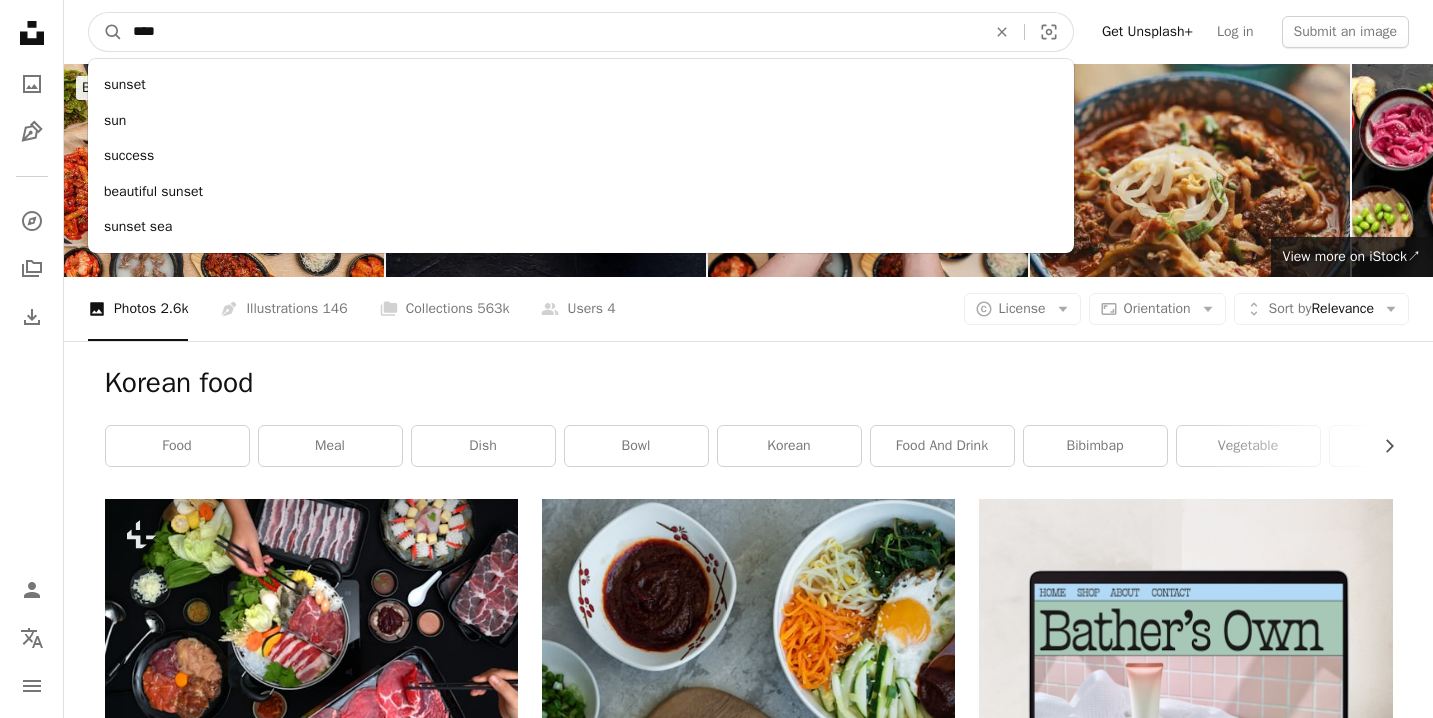 type on "*****" 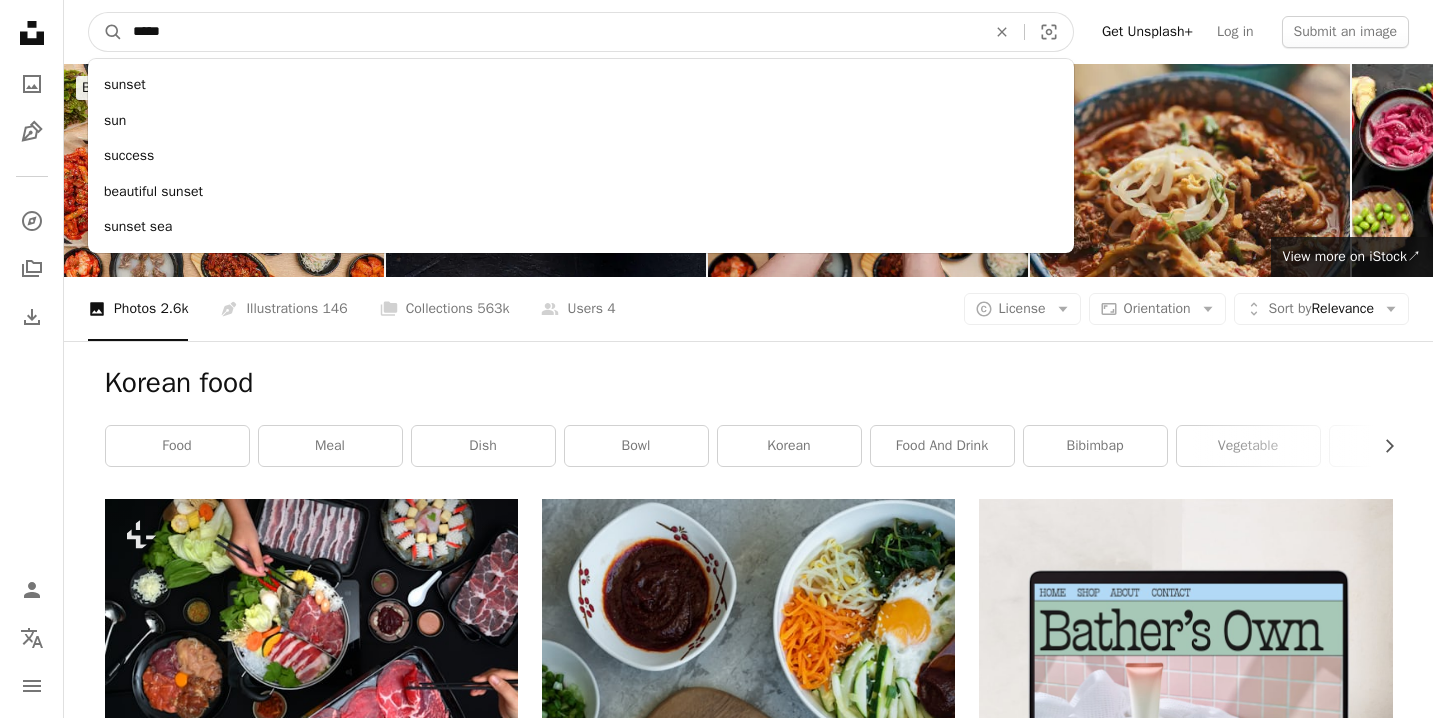 click on "A magnifying glass" at bounding box center (106, 32) 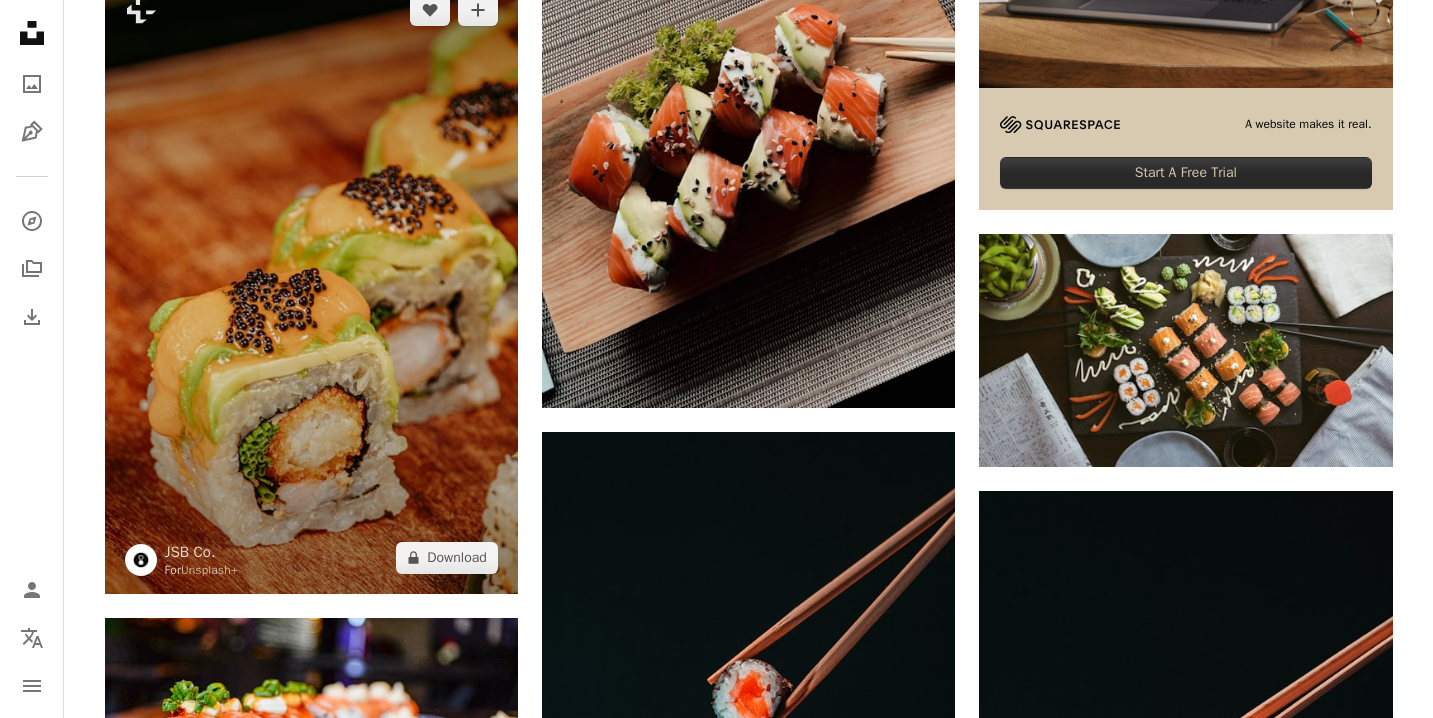 scroll, scrollTop: 828, scrollLeft: 0, axis: vertical 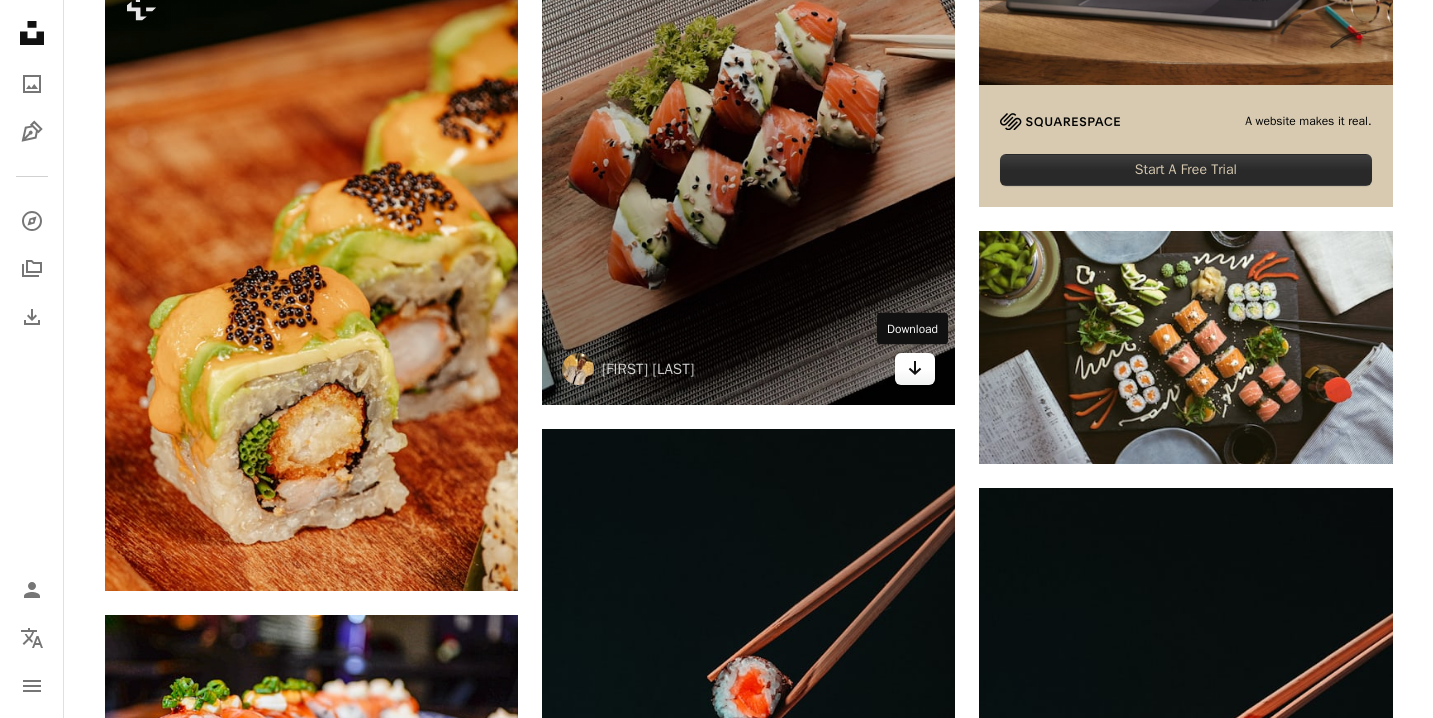 click on "Arrow pointing down" 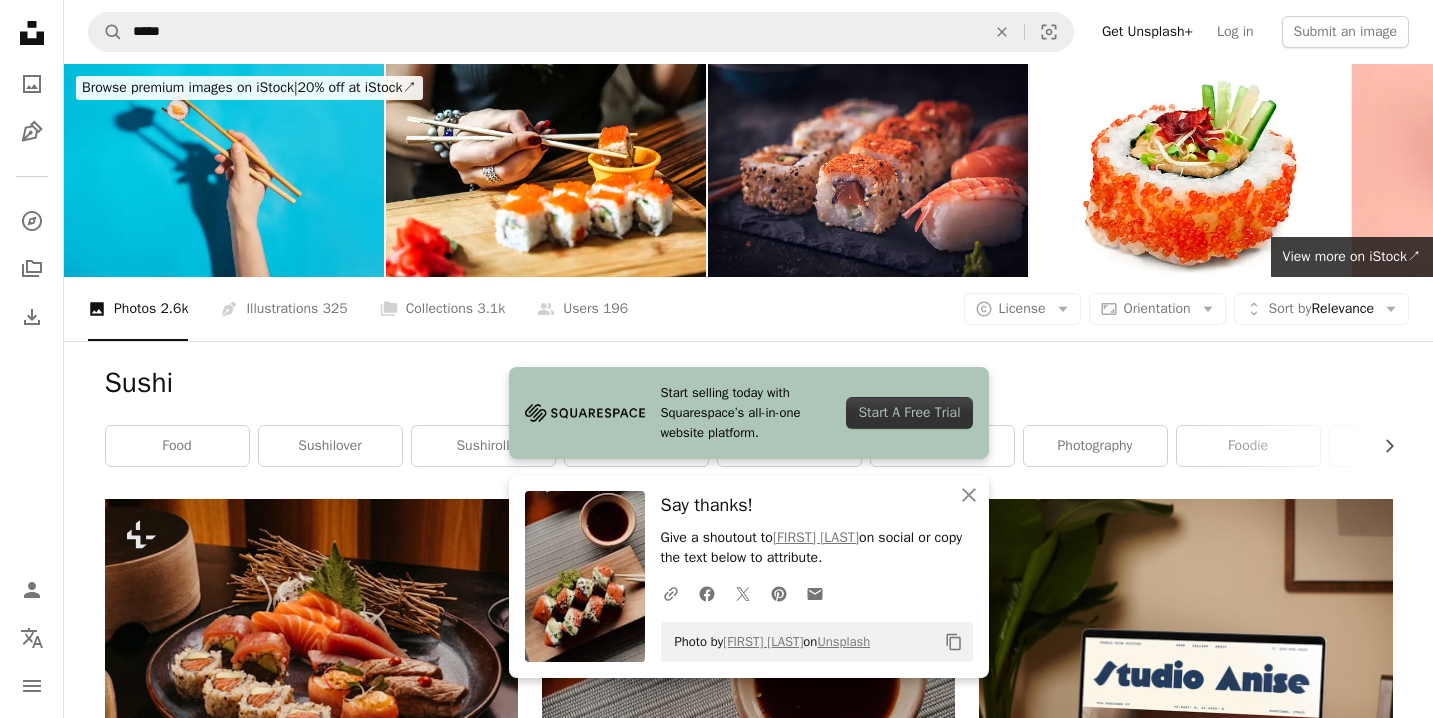 scroll, scrollTop: 0, scrollLeft: 0, axis: both 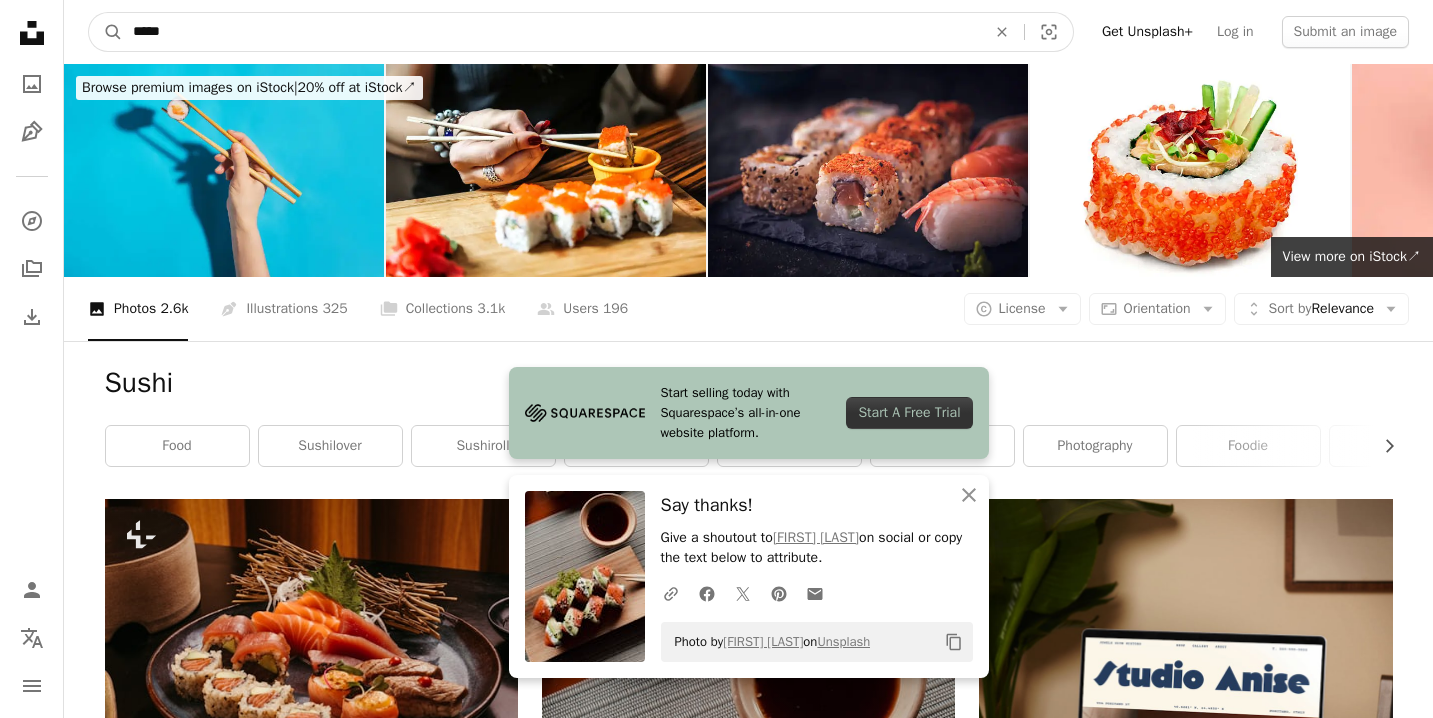 click on "*****" at bounding box center (551, 32) 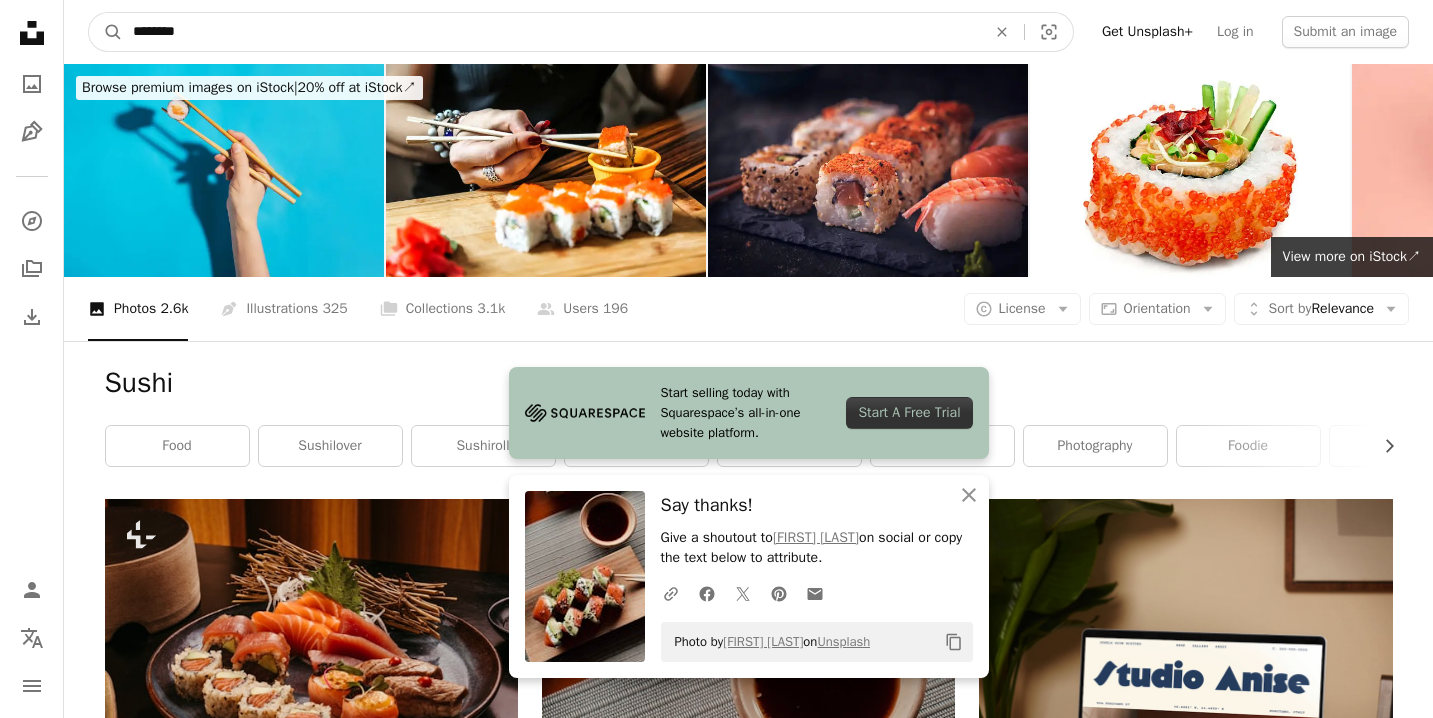 type on "*********" 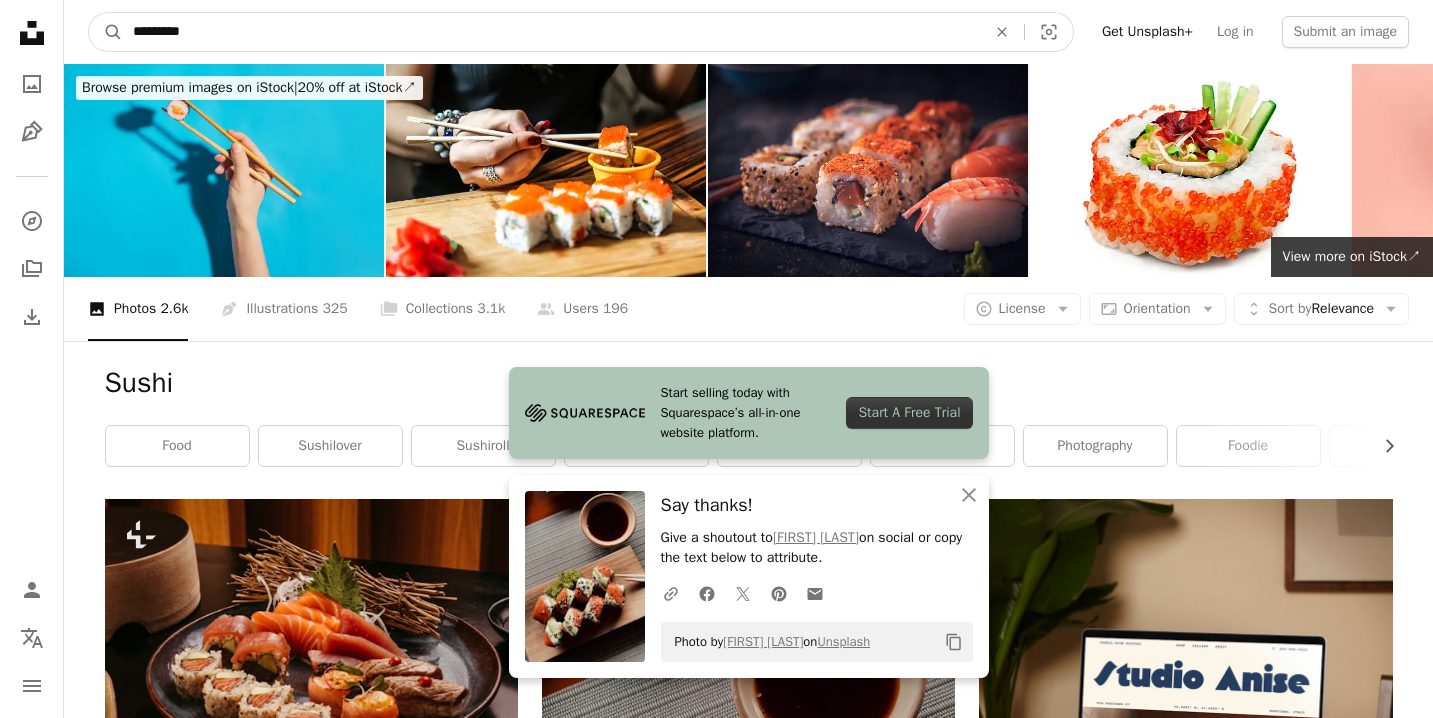 click on "A magnifying glass" at bounding box center (106, 32) 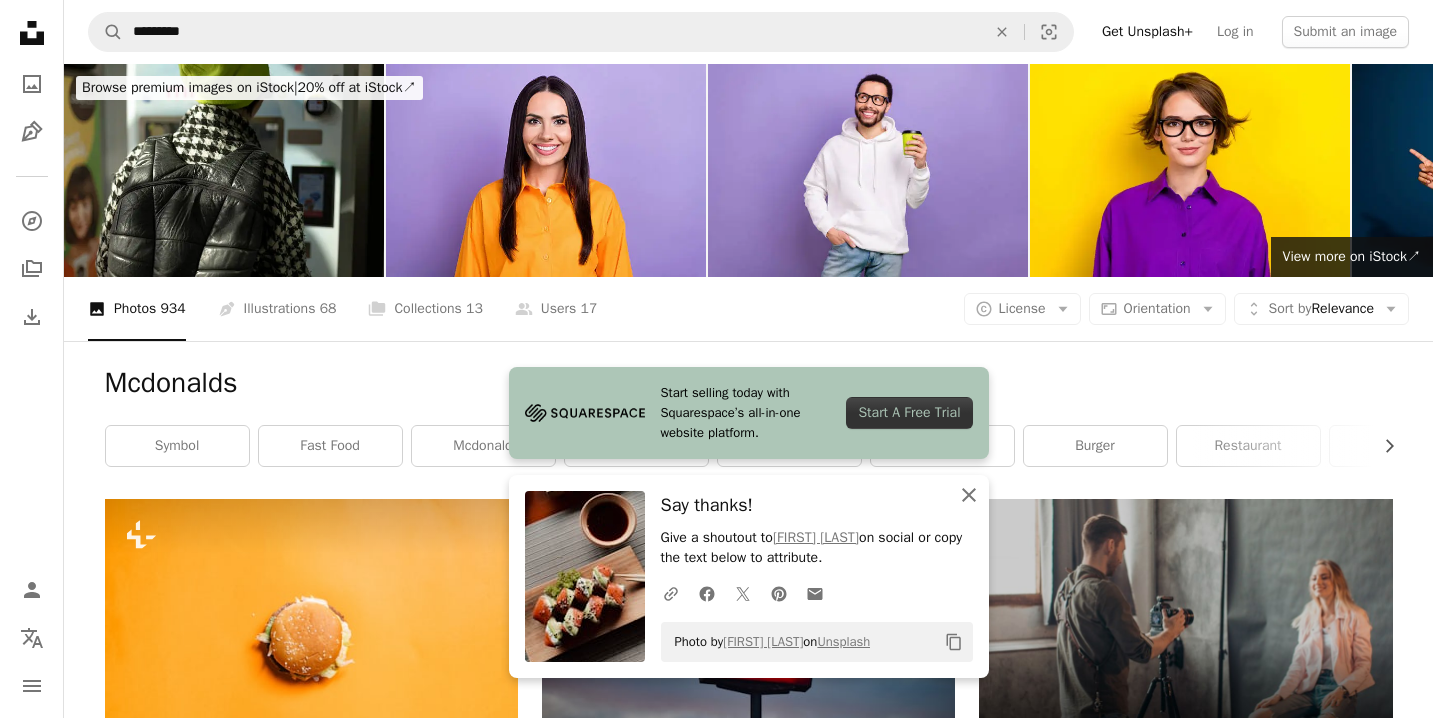 click 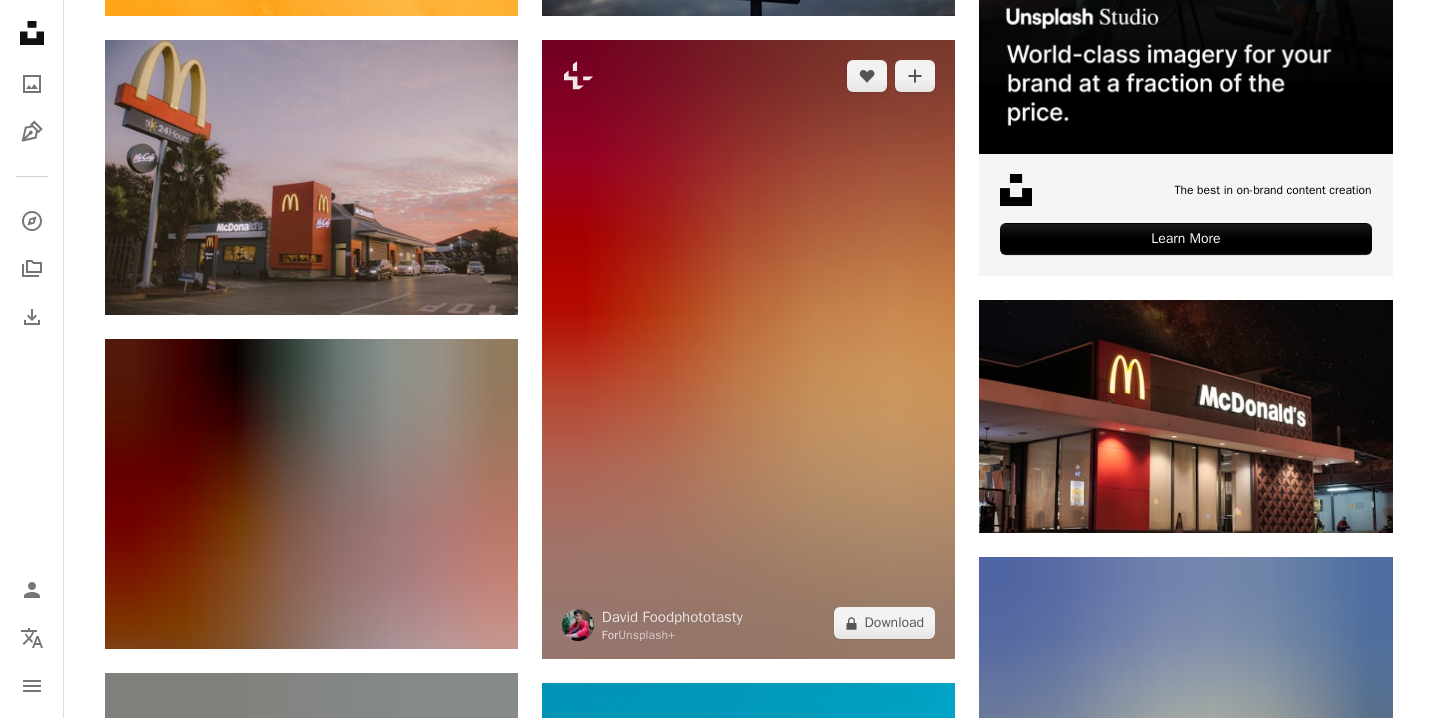 scroll, scrollTop: 761, scrollLeft: 0, axis: vertical 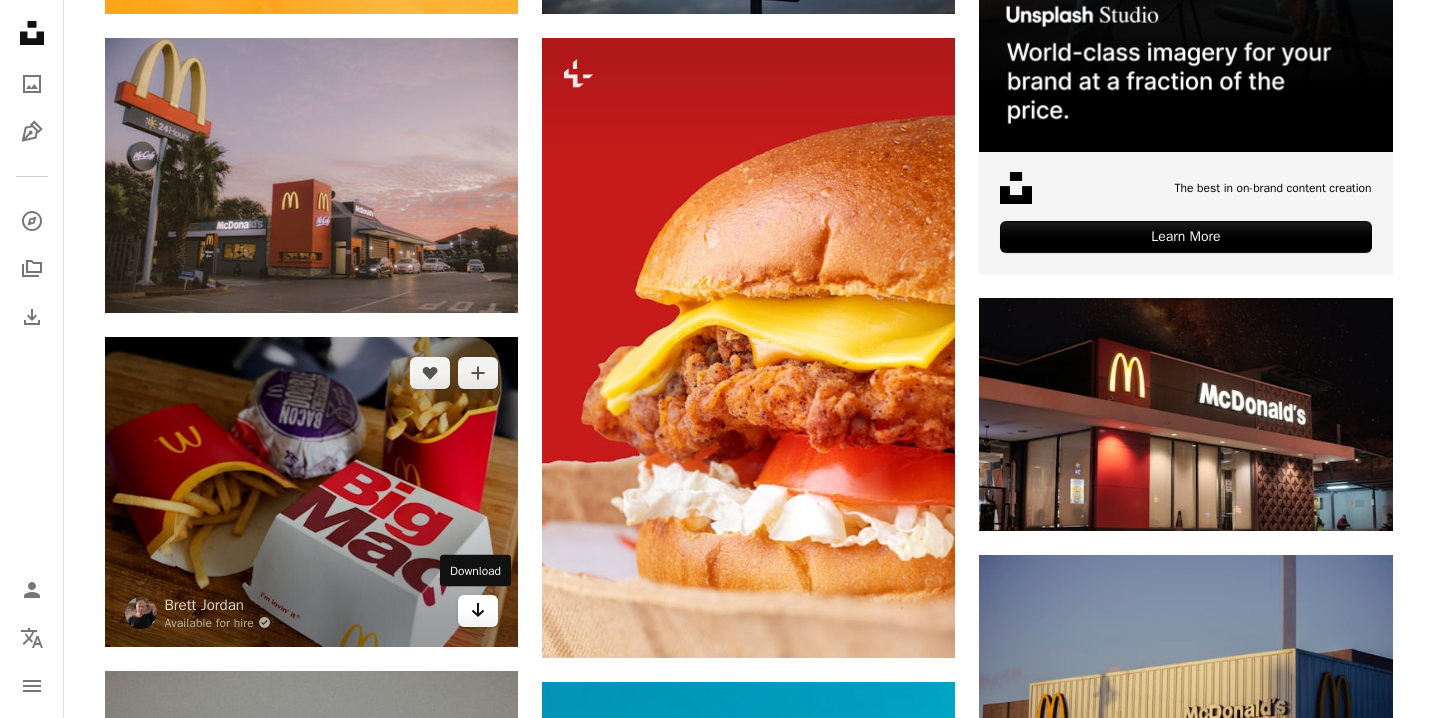 click on "Arrow pointing down" at bounding box center [478, 611] 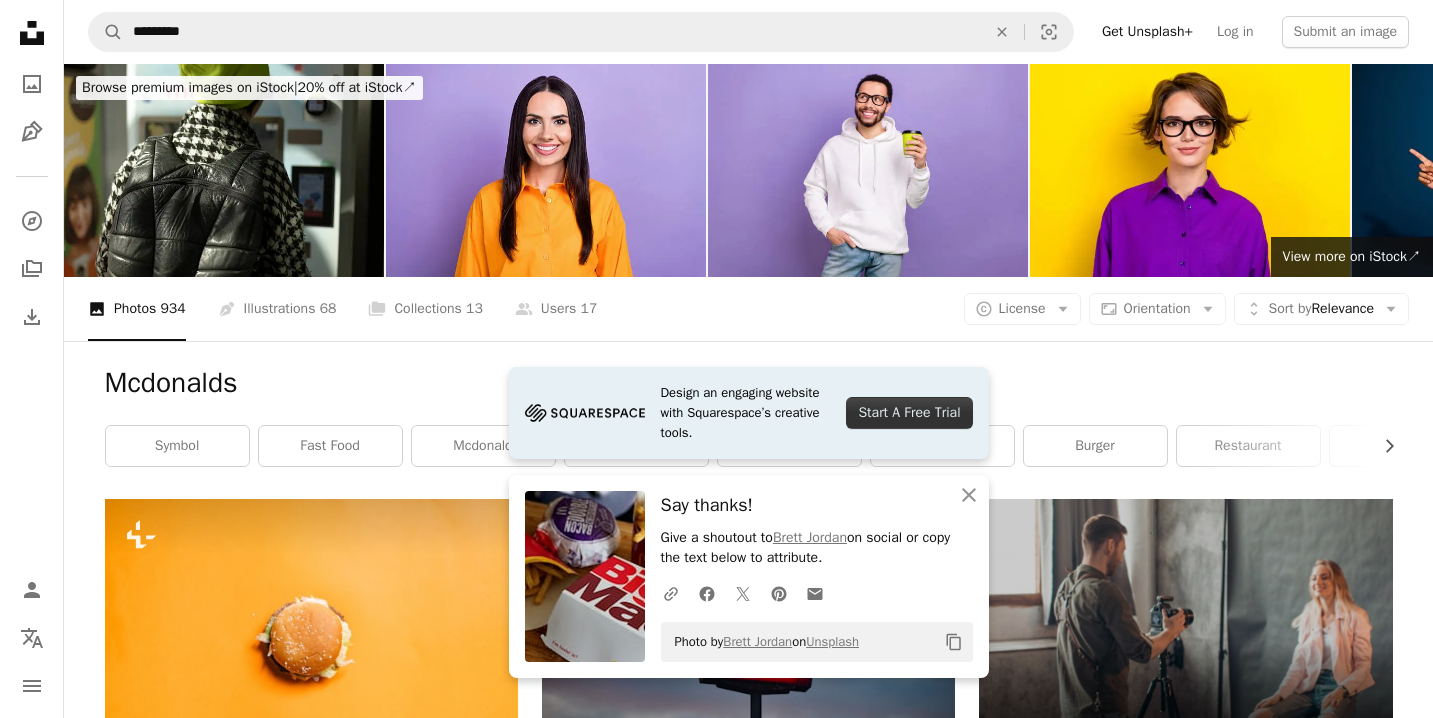 scroll, scrollTop: 0, scrollLeft: 0, axis: both 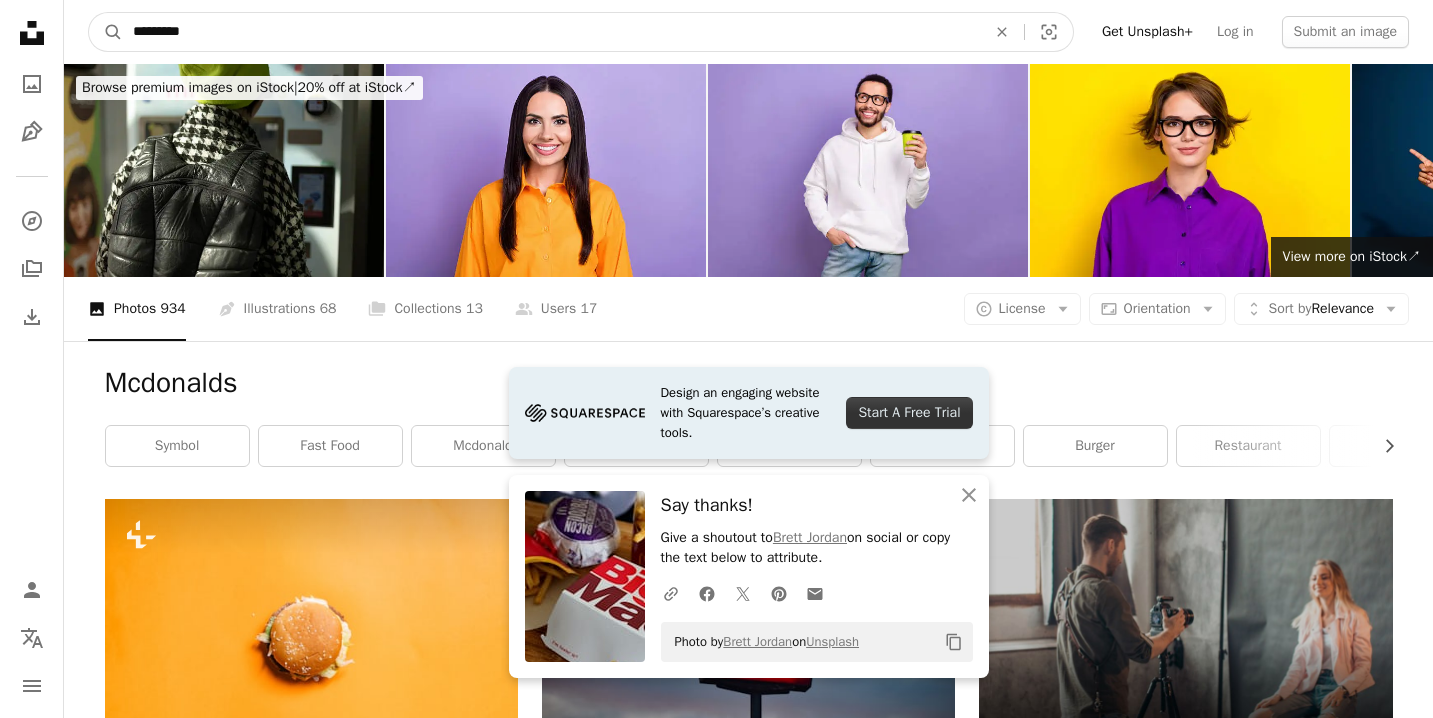 click on "*********" at bounding box center (551, 32) 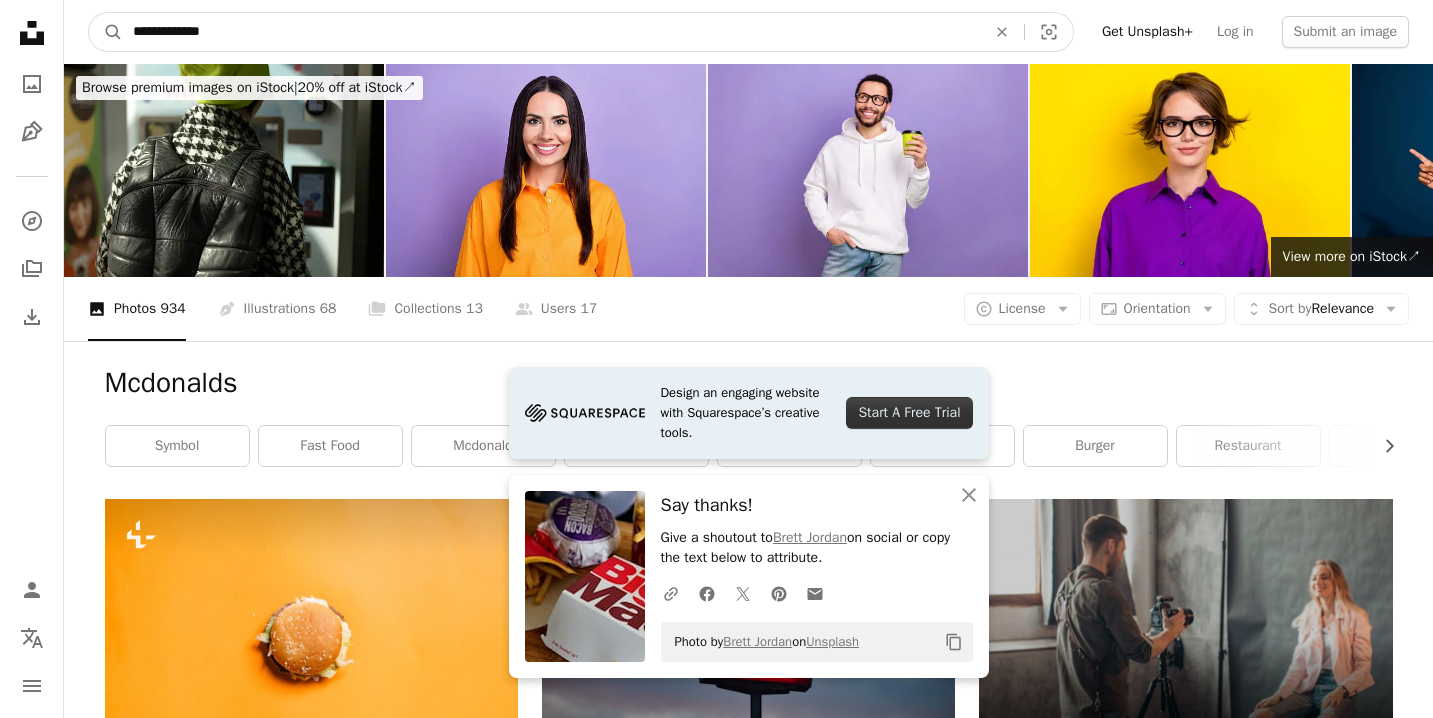 type on "**********" 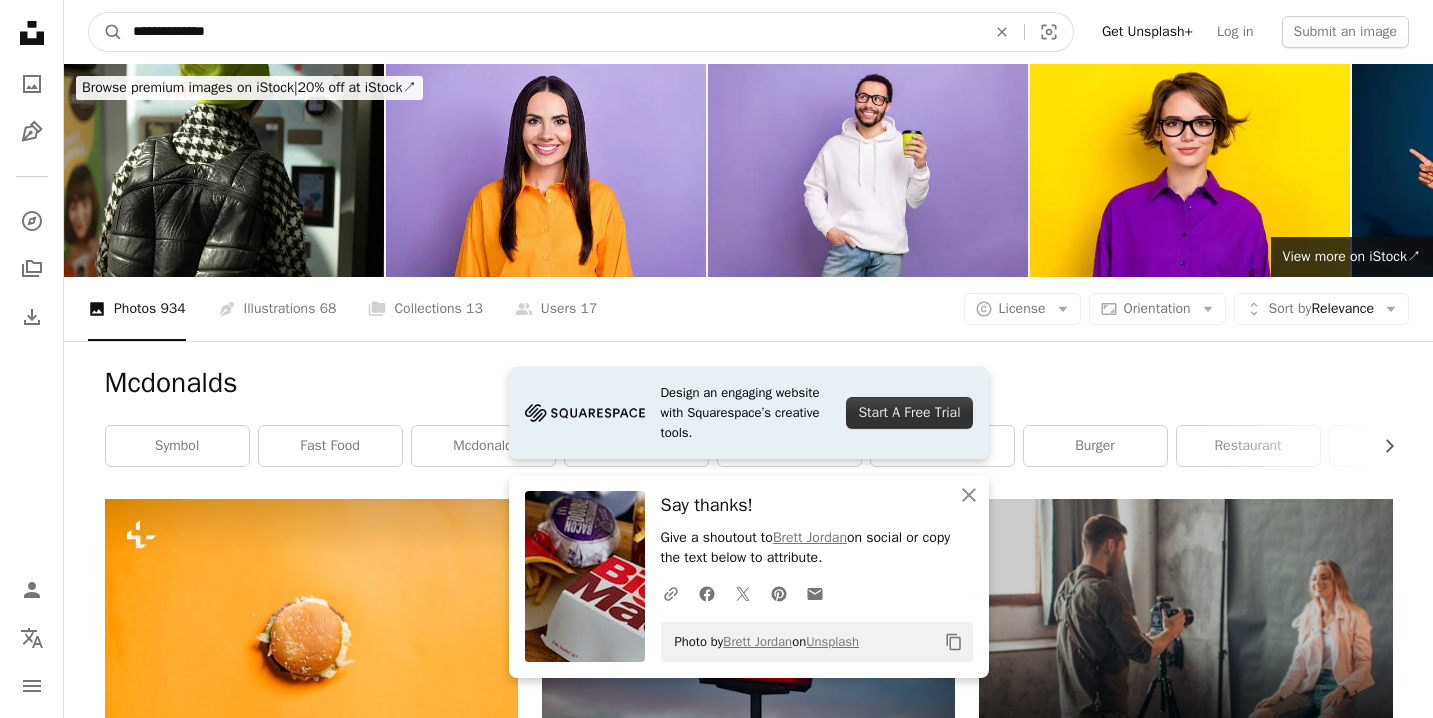 click on "A magnifying glass" at bounding box center (106, 32) 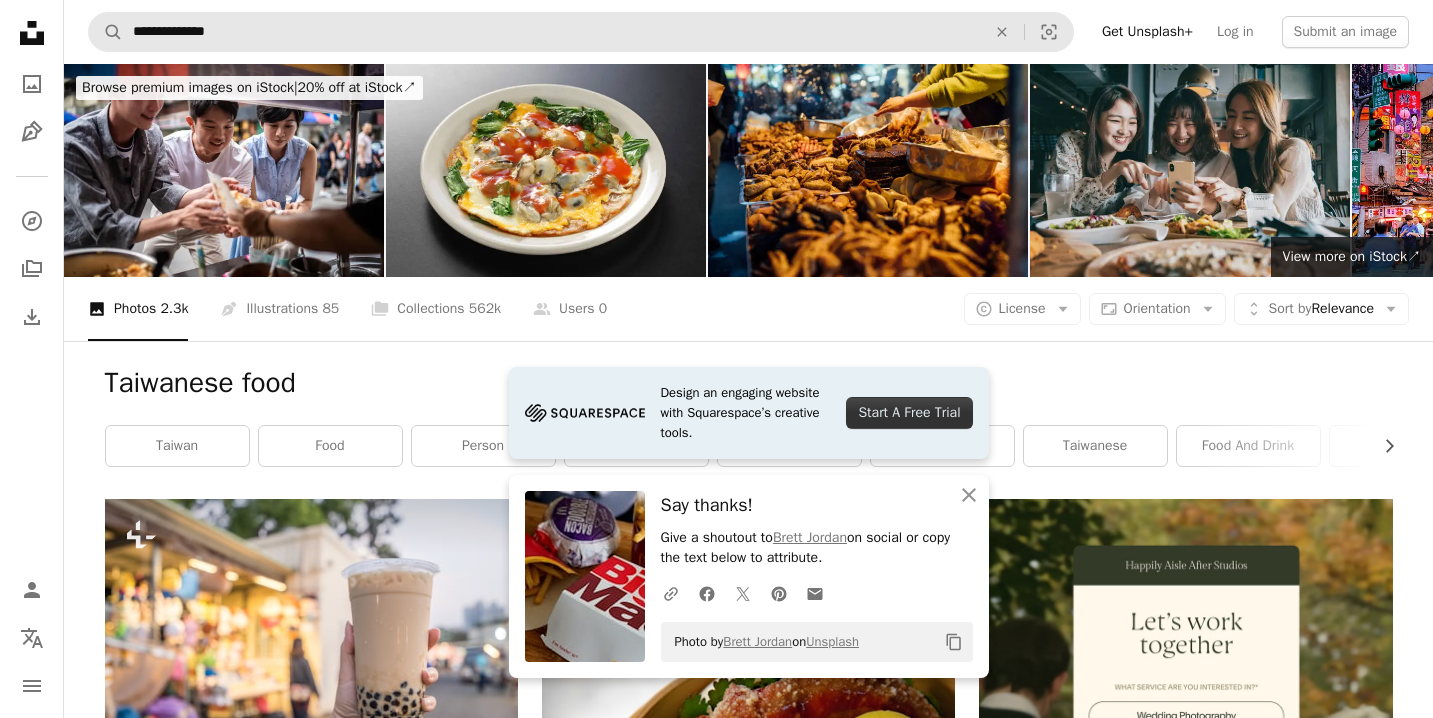 scroll, scrollTop: 0, scrollLeft: 0, axis: both 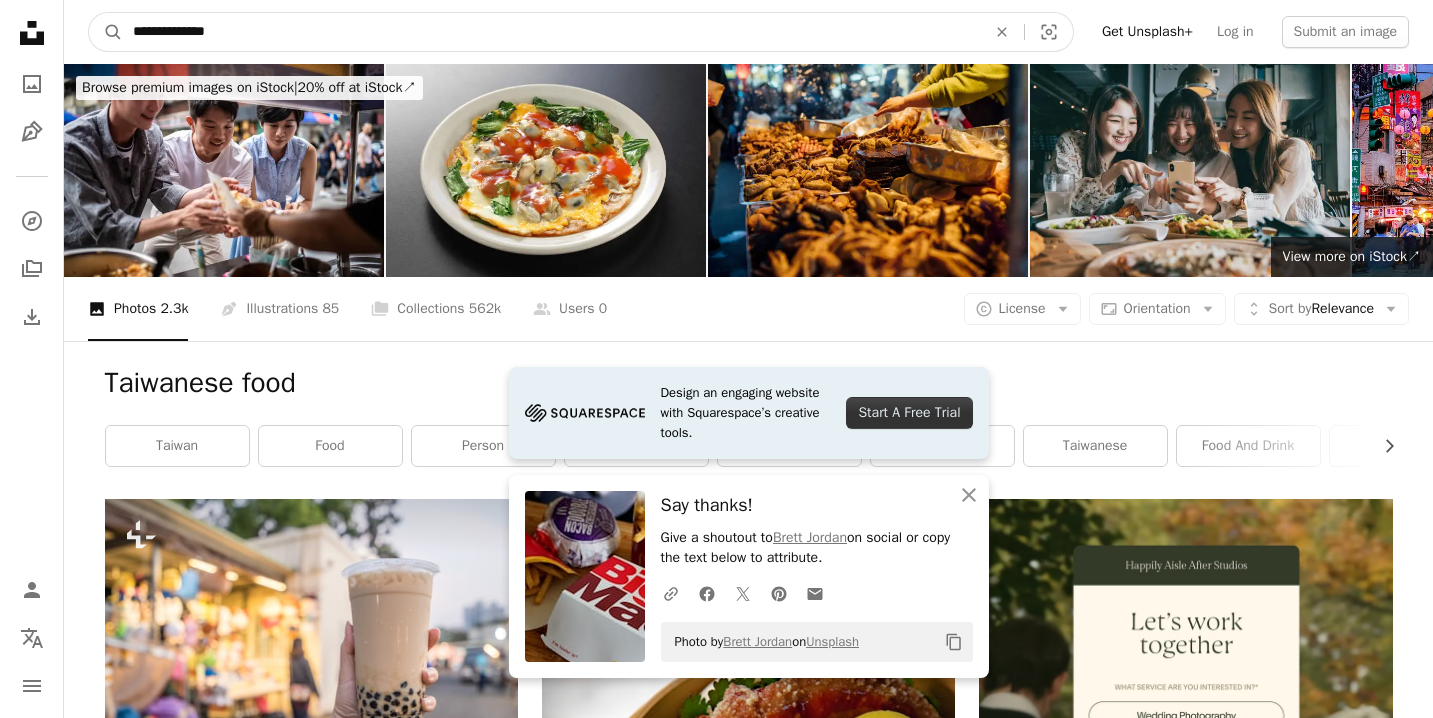 click on "**********" at bounding box center [551, 32] 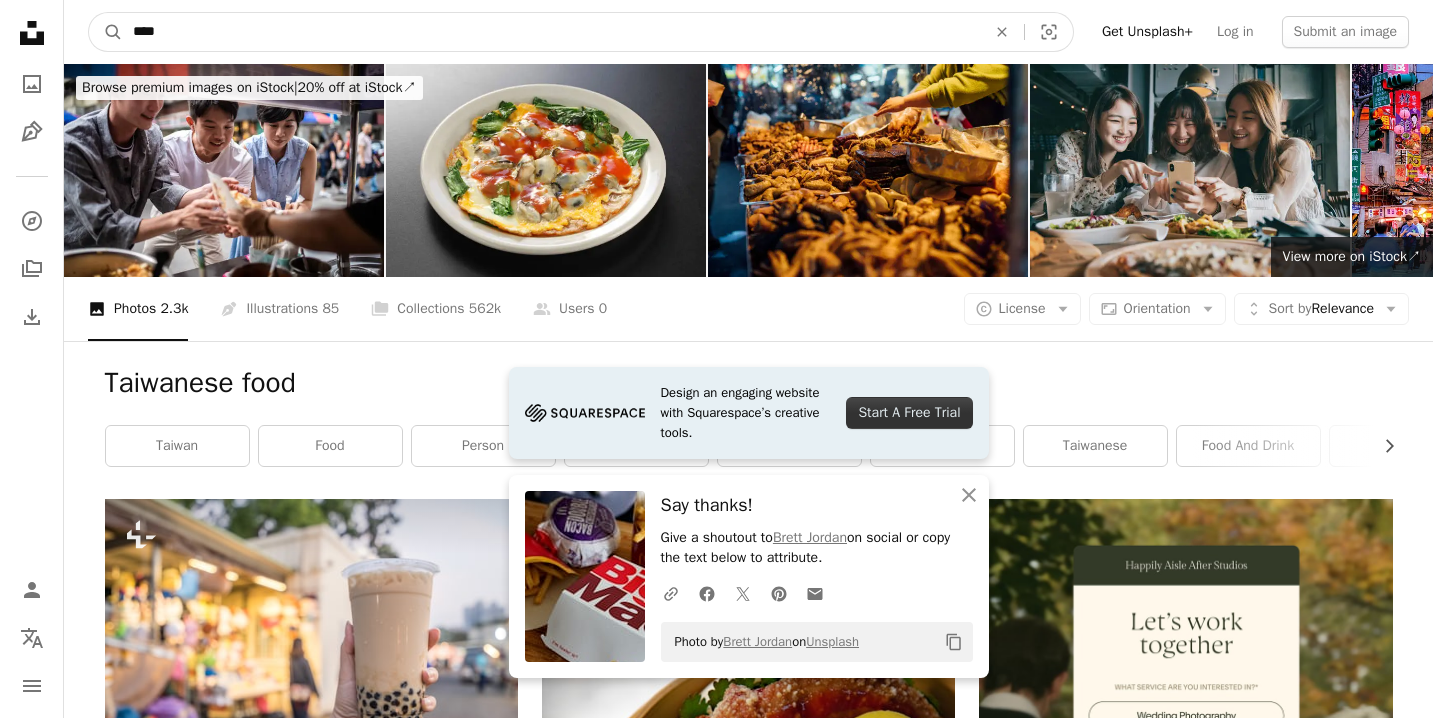 type on "*****" 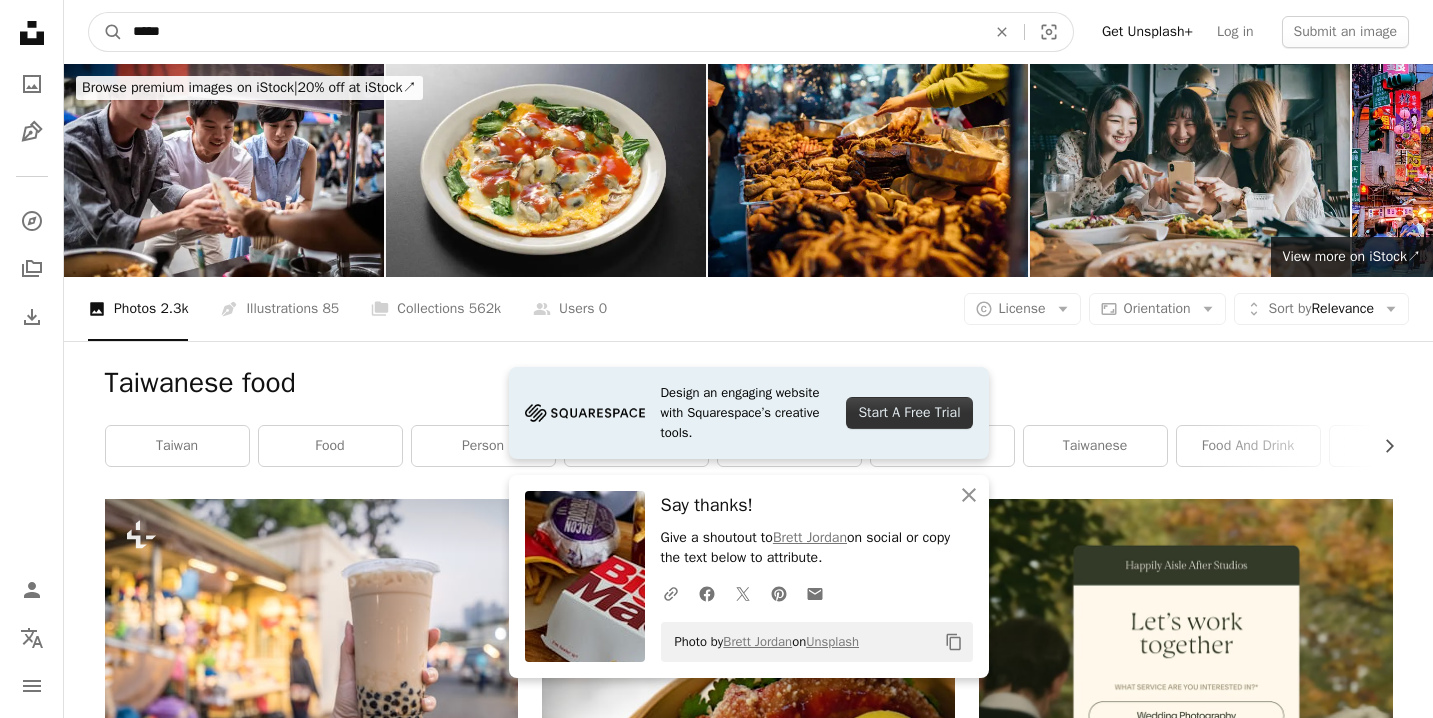click on "A magnifying glass" at bounding box center (106, 32) 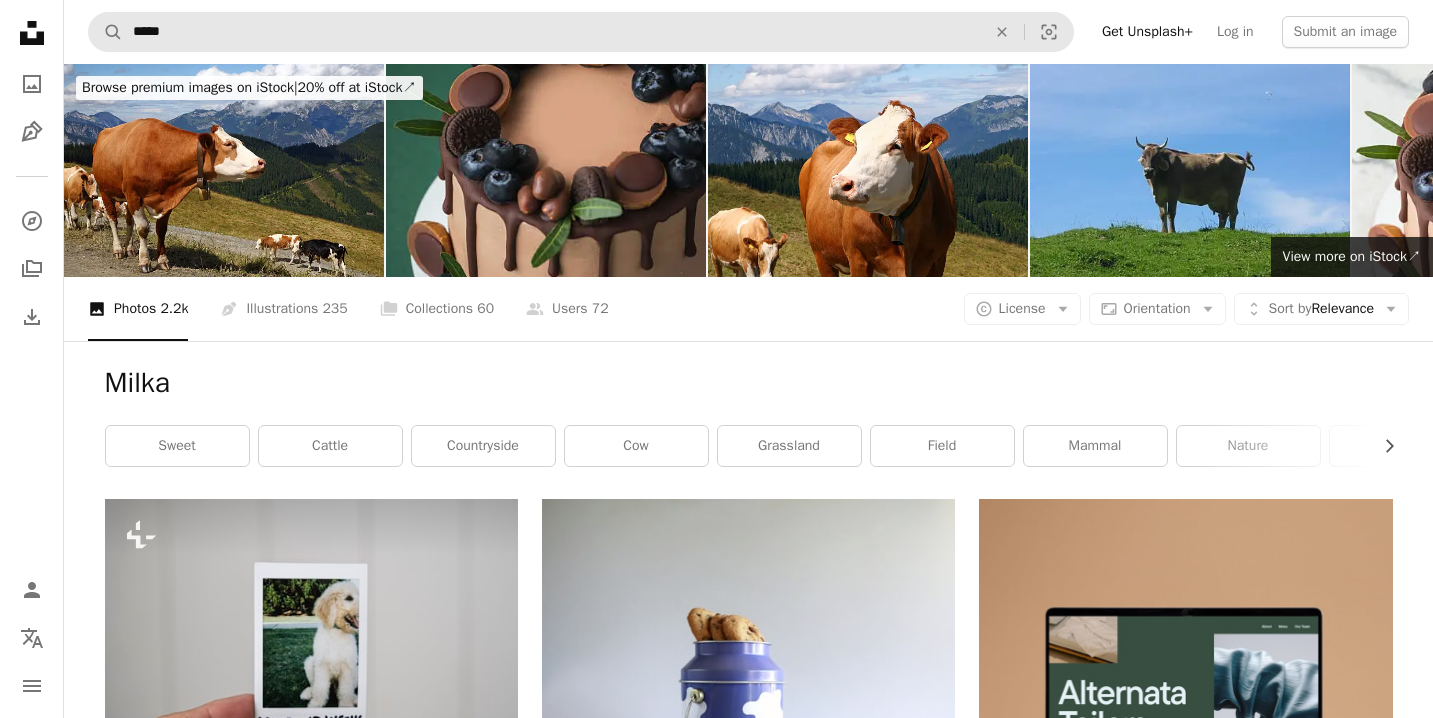 scroll, scrollTop: 0, scrollLeft: 0, axis: both 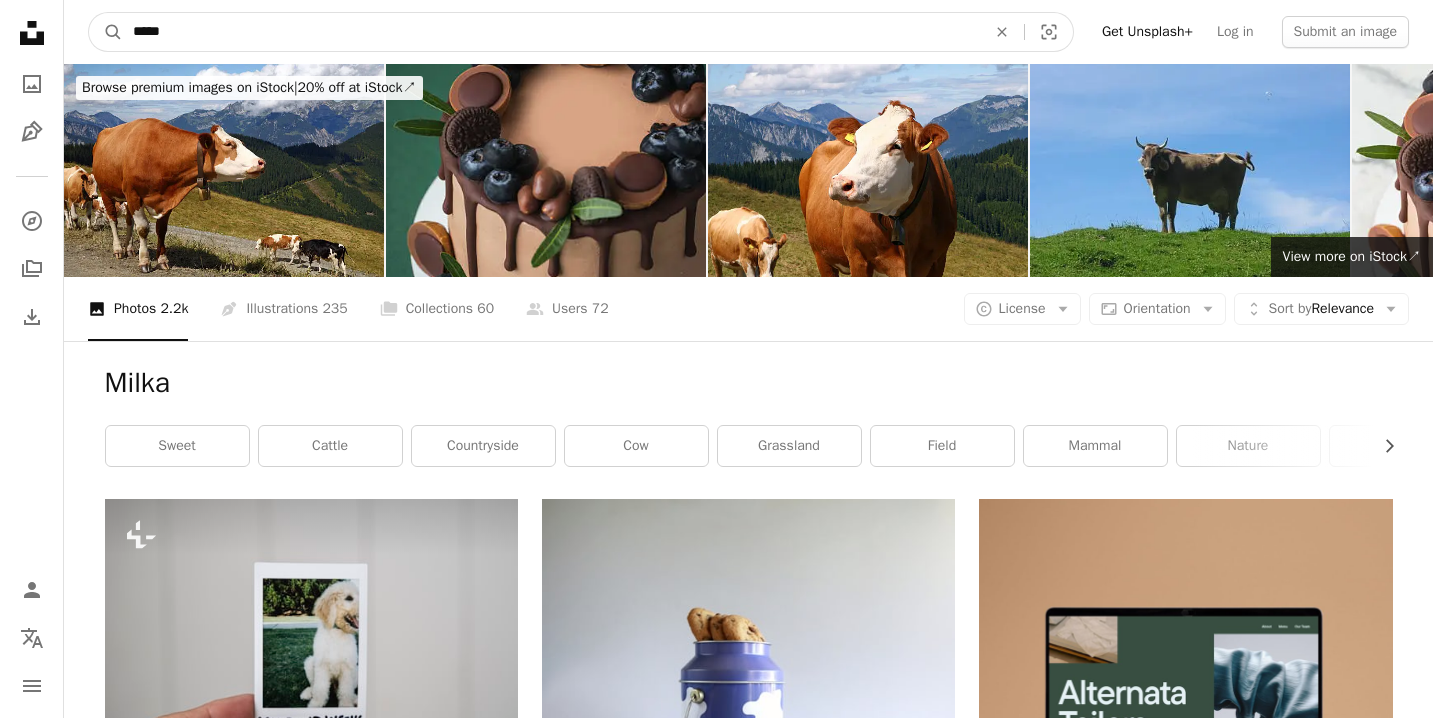 click on "*****" at bounding box center [551, 32] 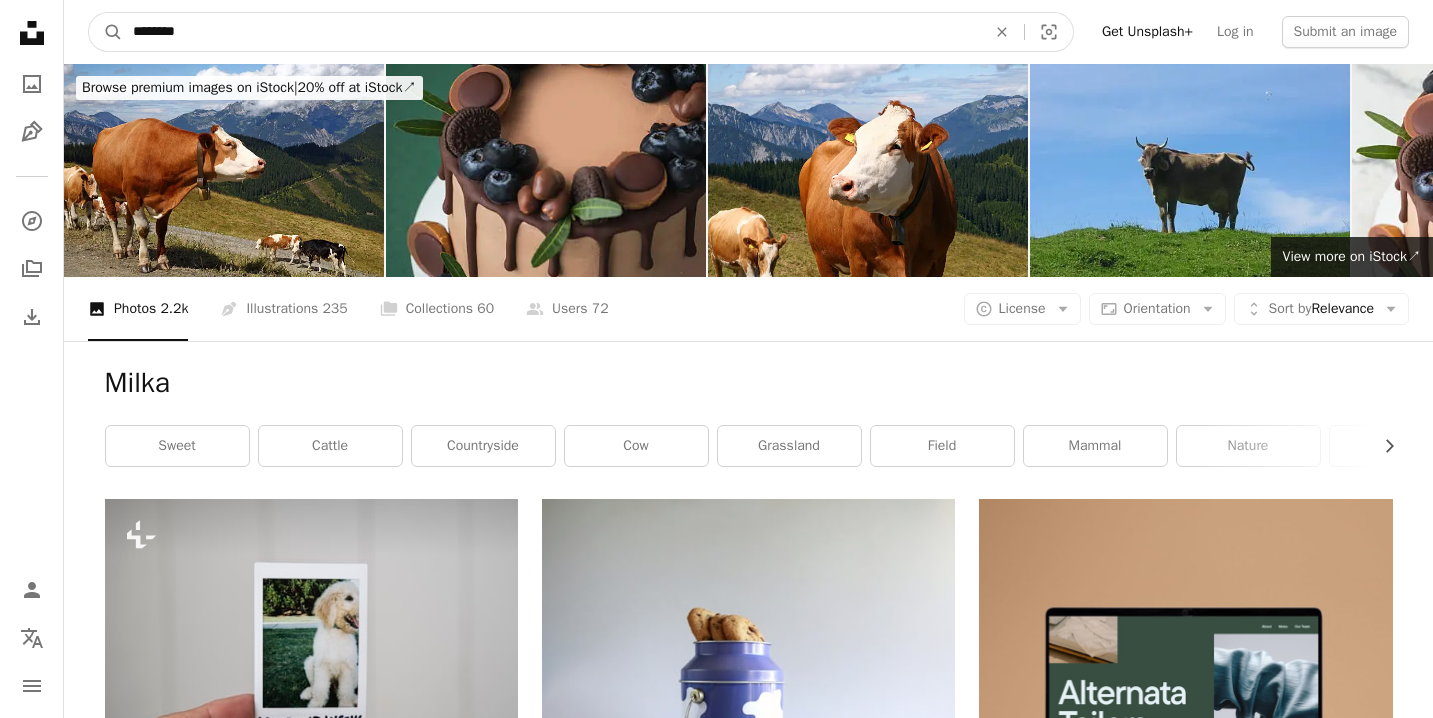 type on "*********" 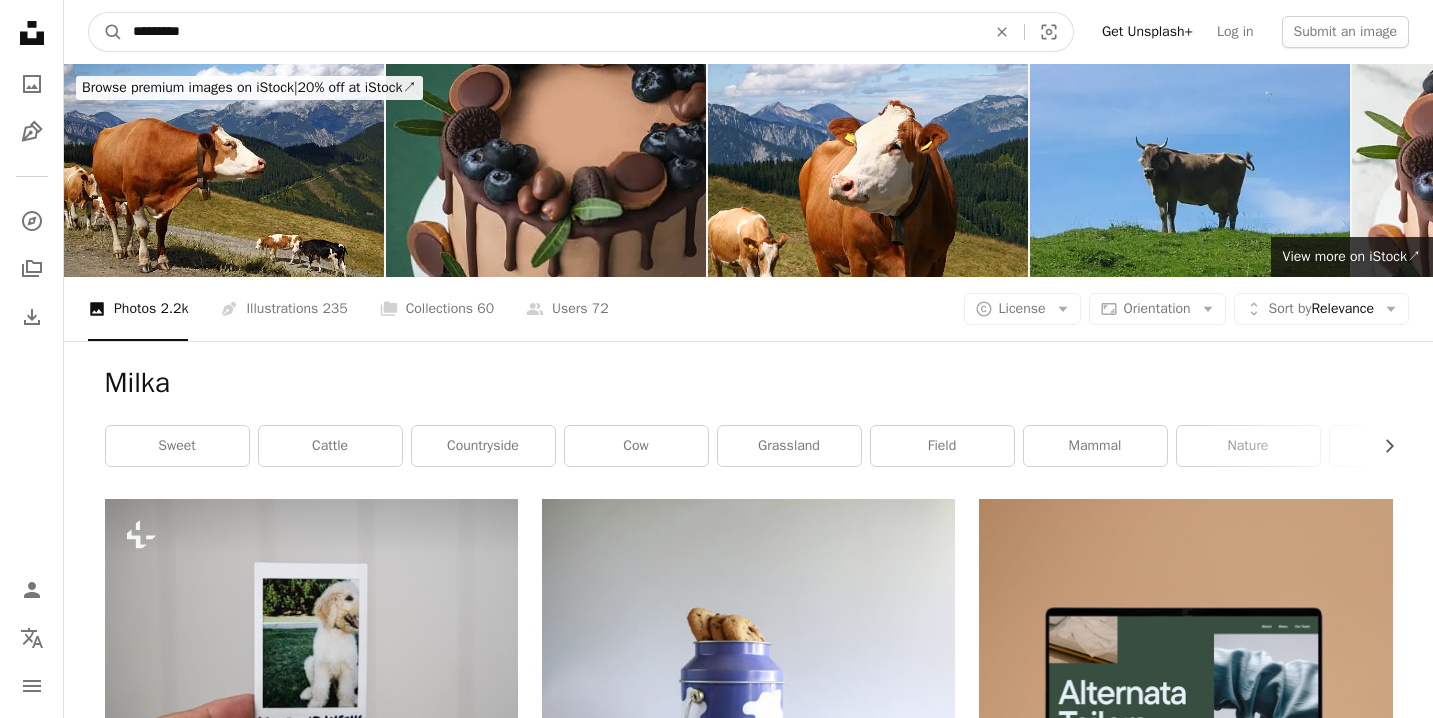 click on "A magnifying glass" at bounding box center (106, 32) 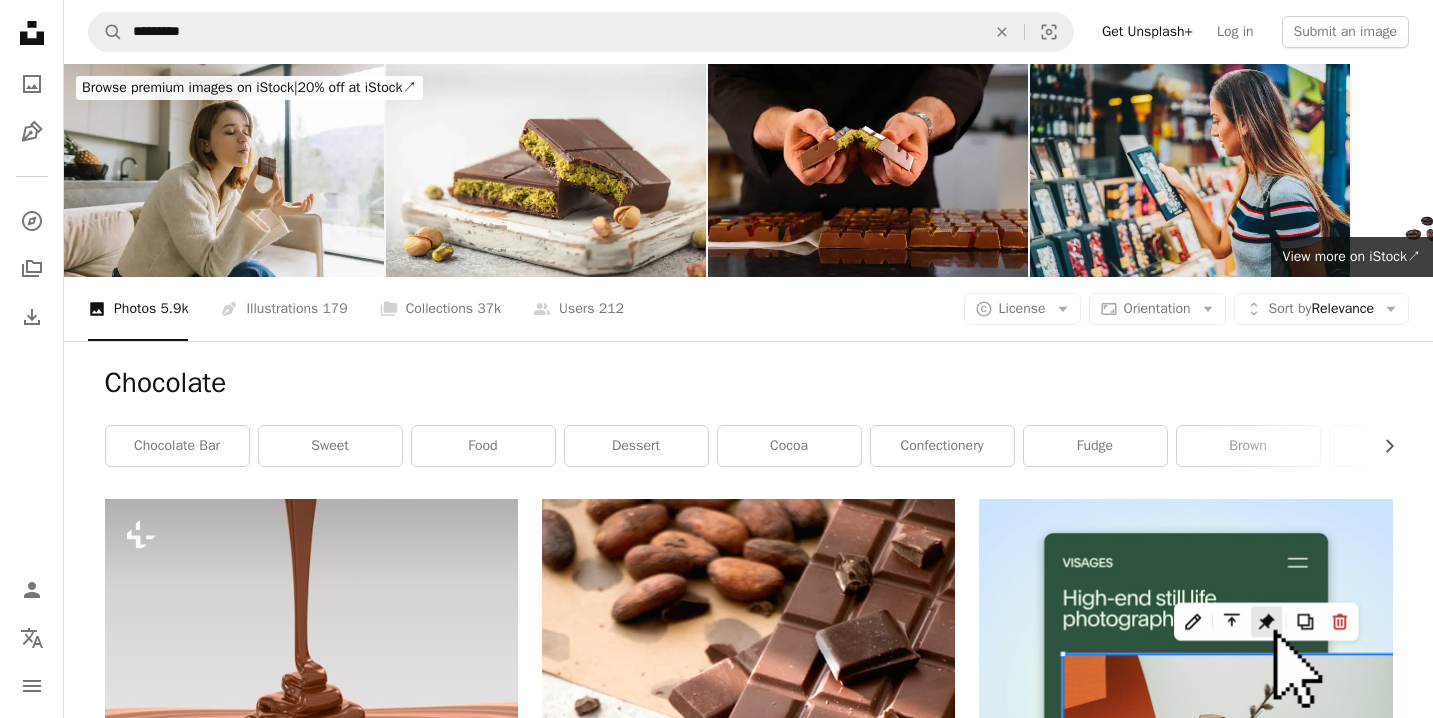 scroll, scrollTop: 0, scrollLeft: 0, axis: both 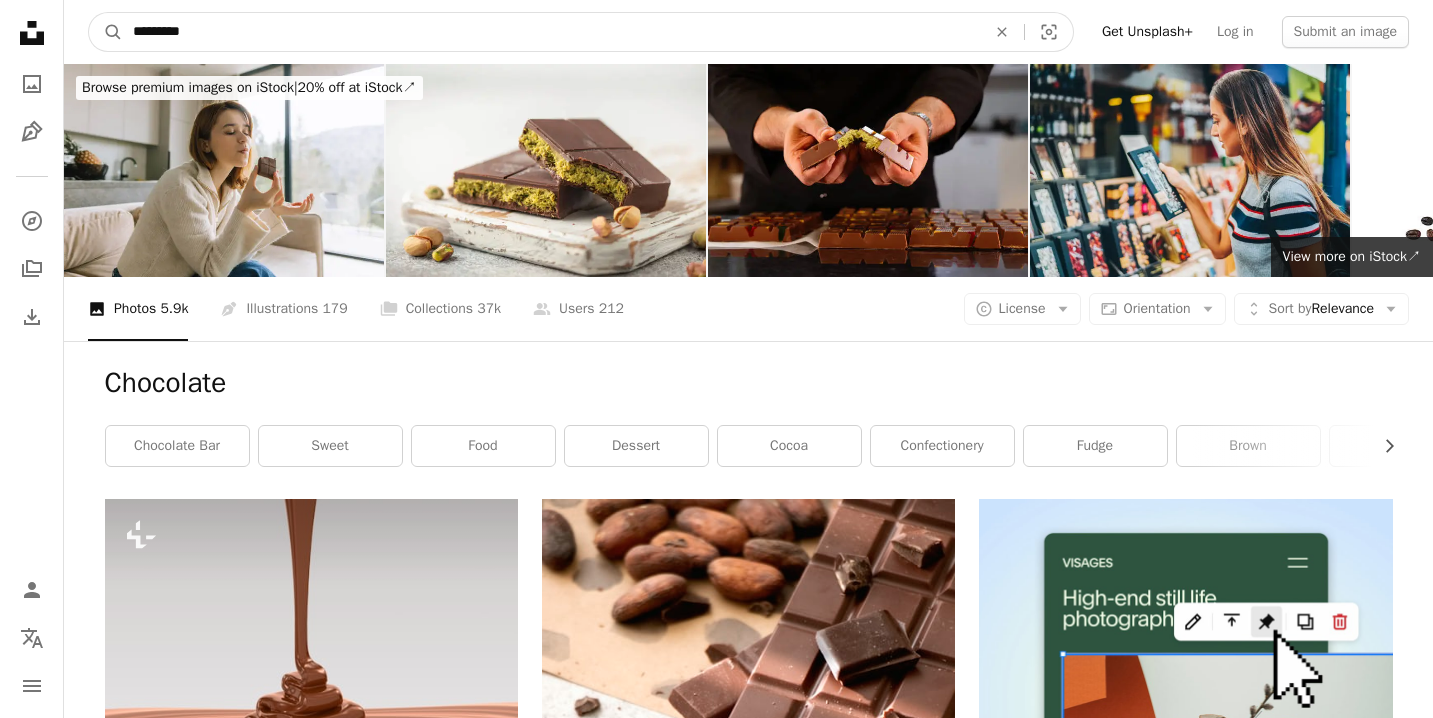 click on "*********" at bounding box center [551, 32] 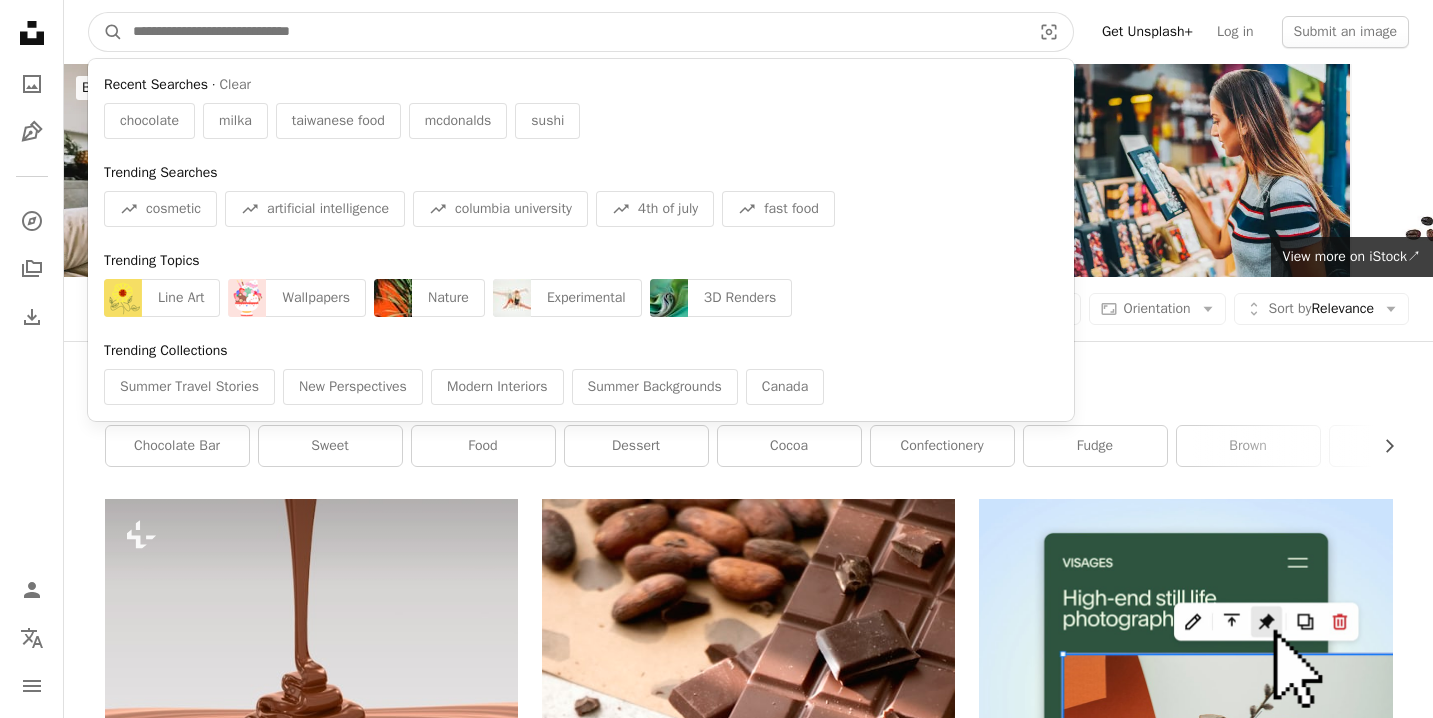 click at bounding box center [574, 32] 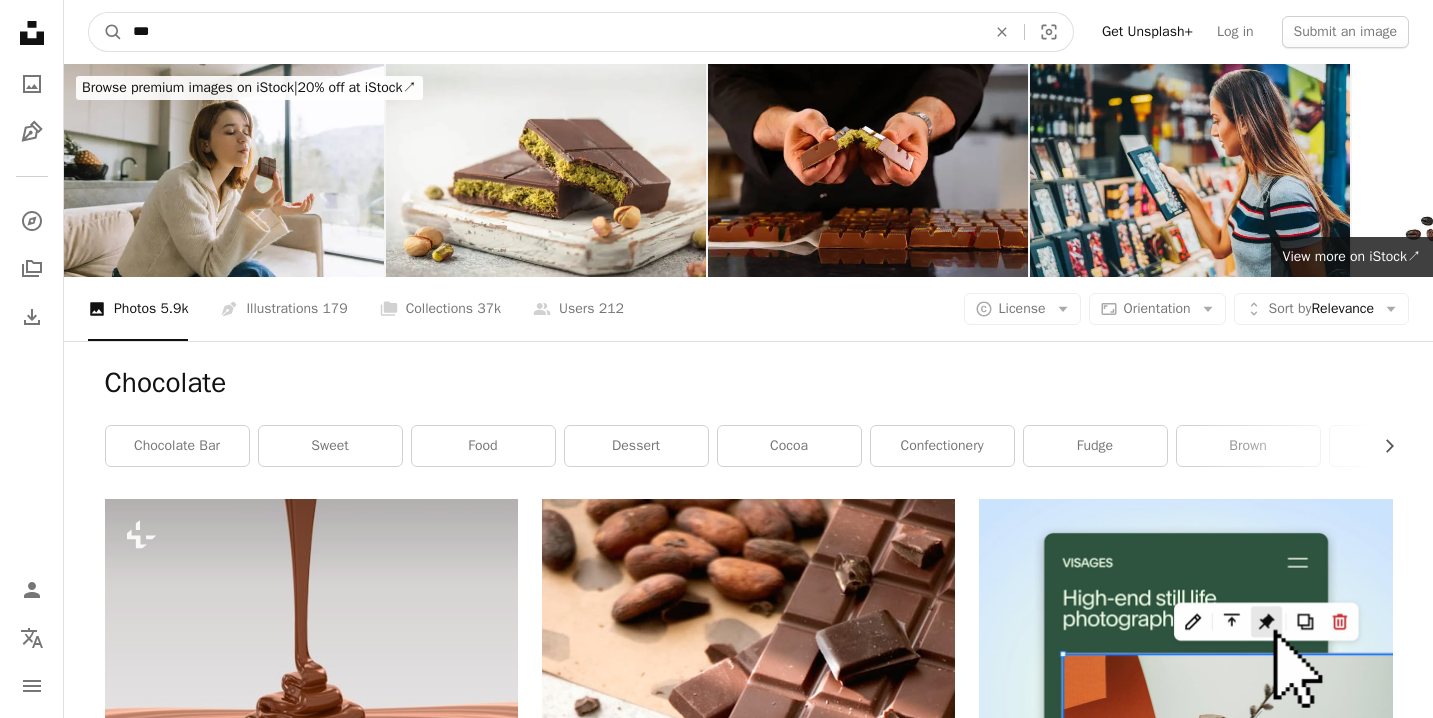 type on "****" 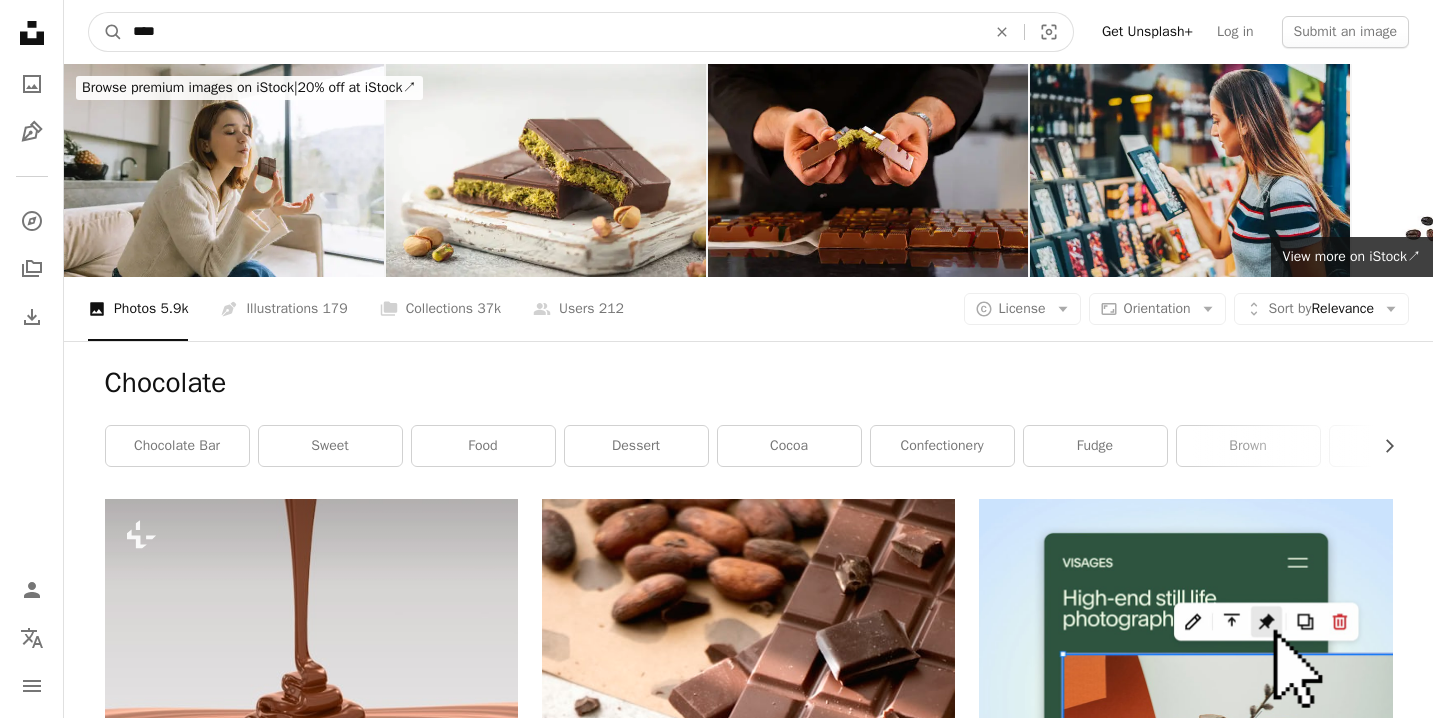click on "A magnifying glass" at bounding box center [106, 32] 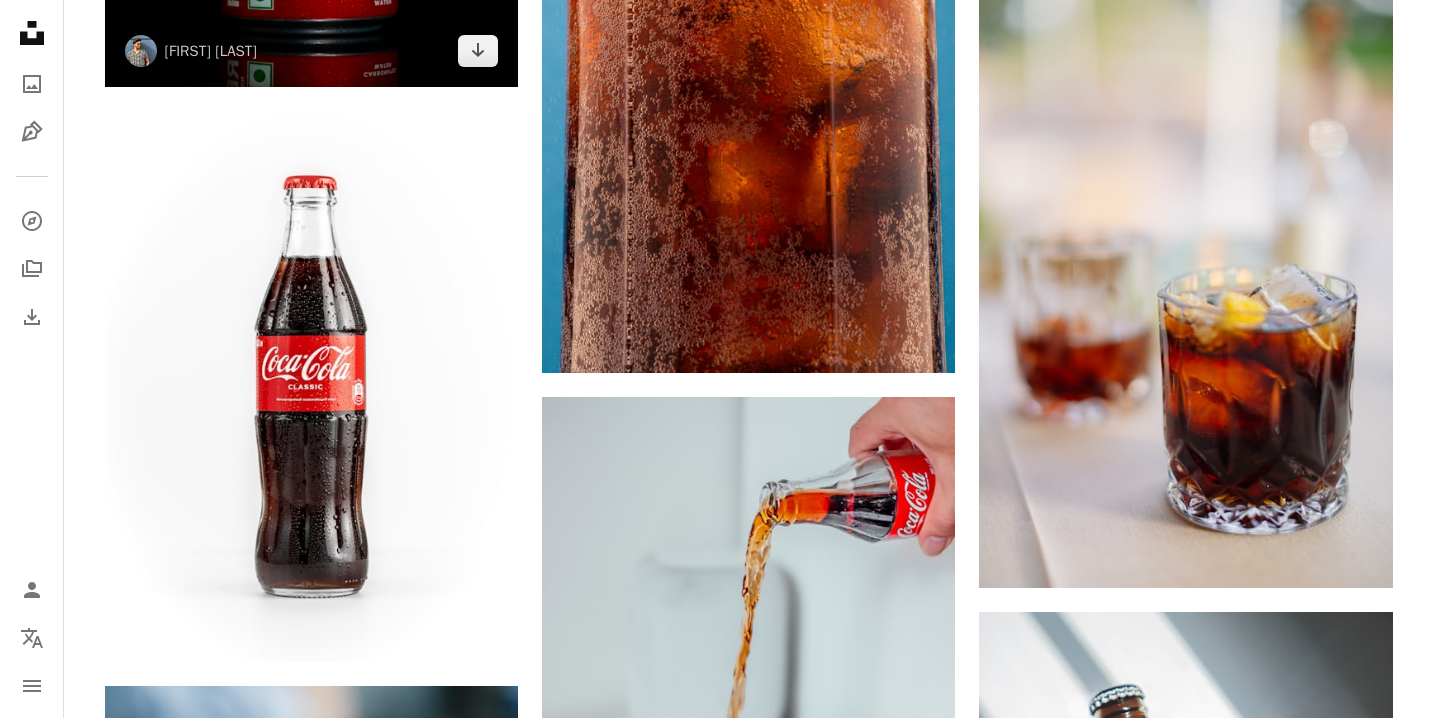 scroll, scrollTop: 1989, scrollLeft: 0, axis: vertical 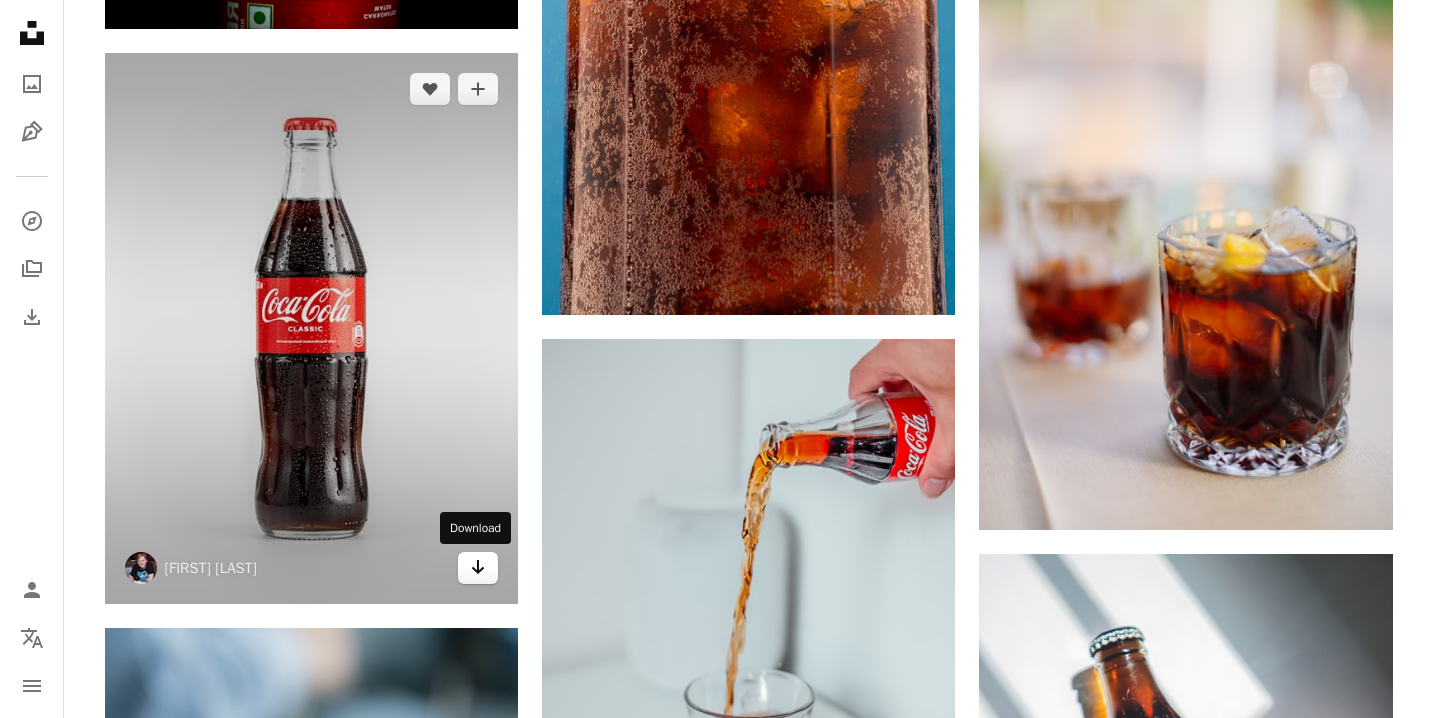 click on "Arrow pointing down" 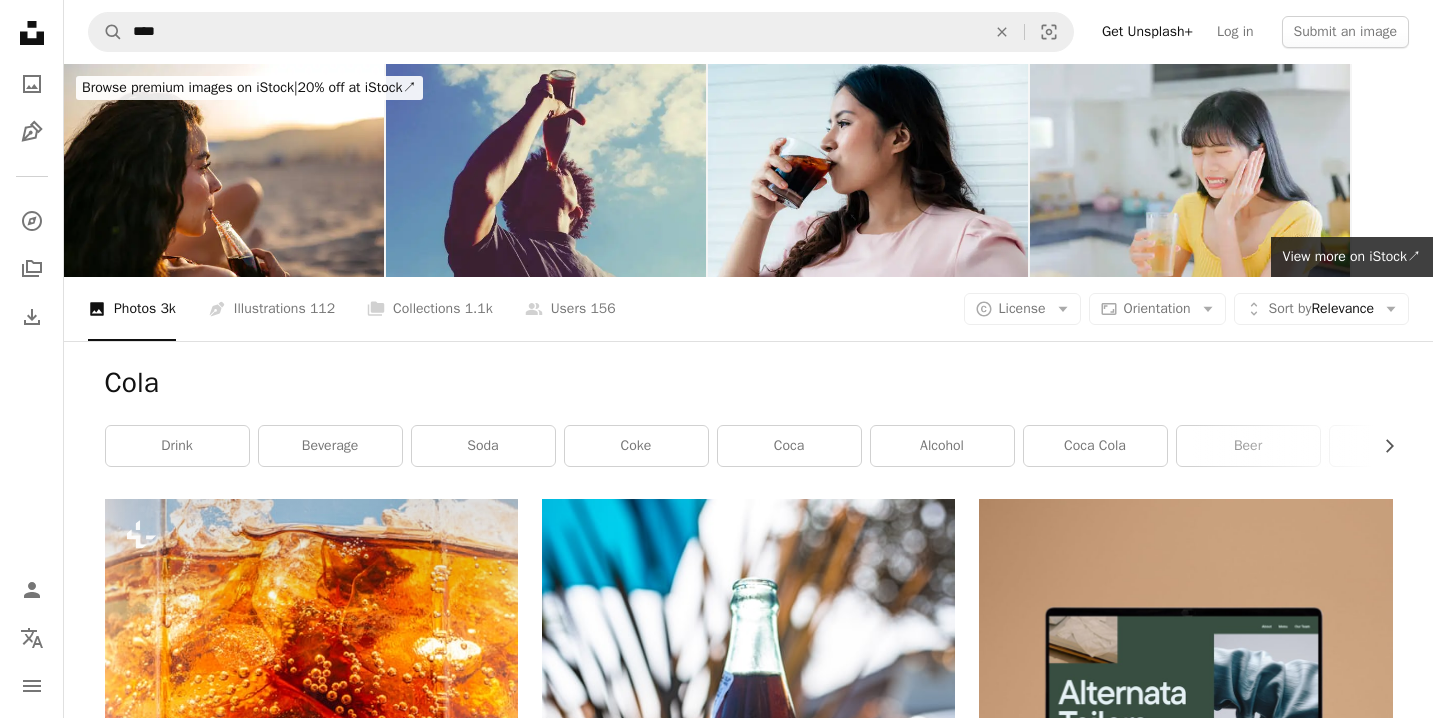 scroll, scrollTop: 0, scrollLeft: 0, axis: both 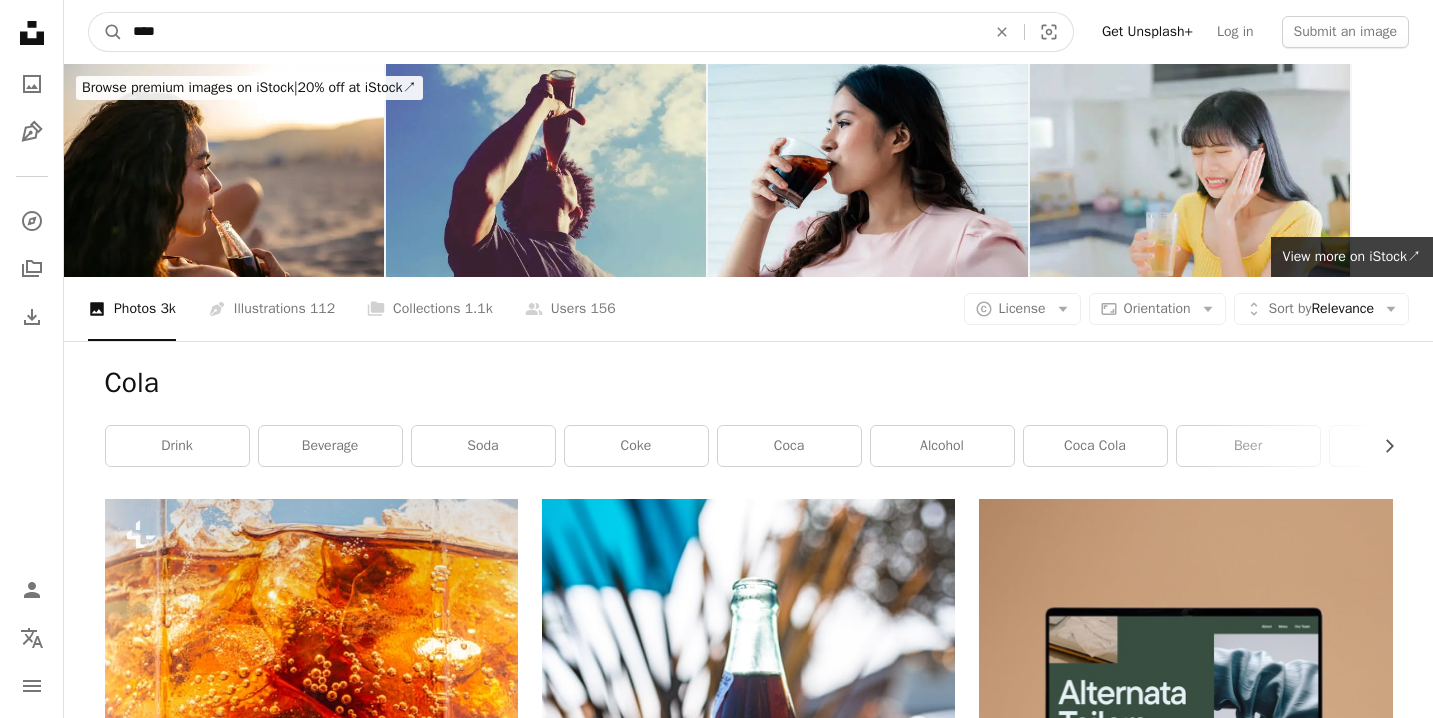 click on "****" at bounding box center (551, 32) 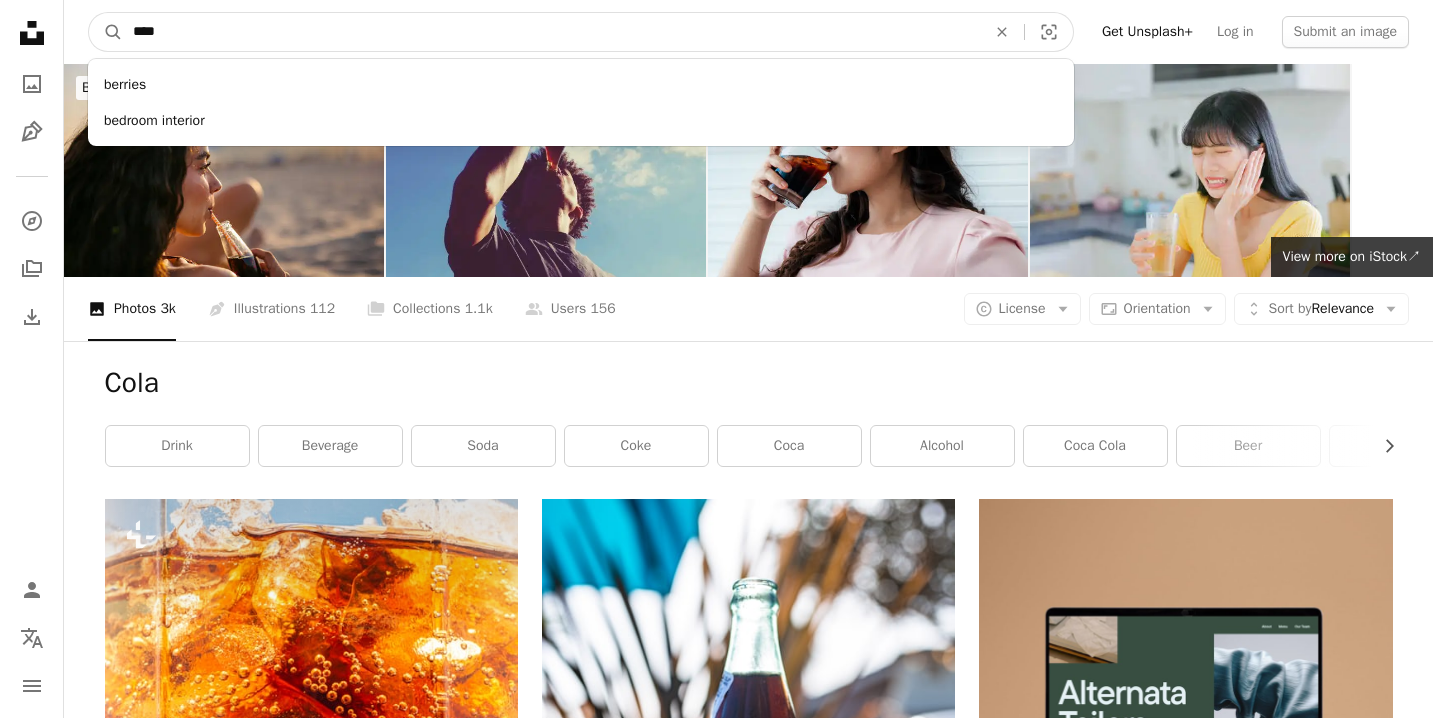 type on "****" 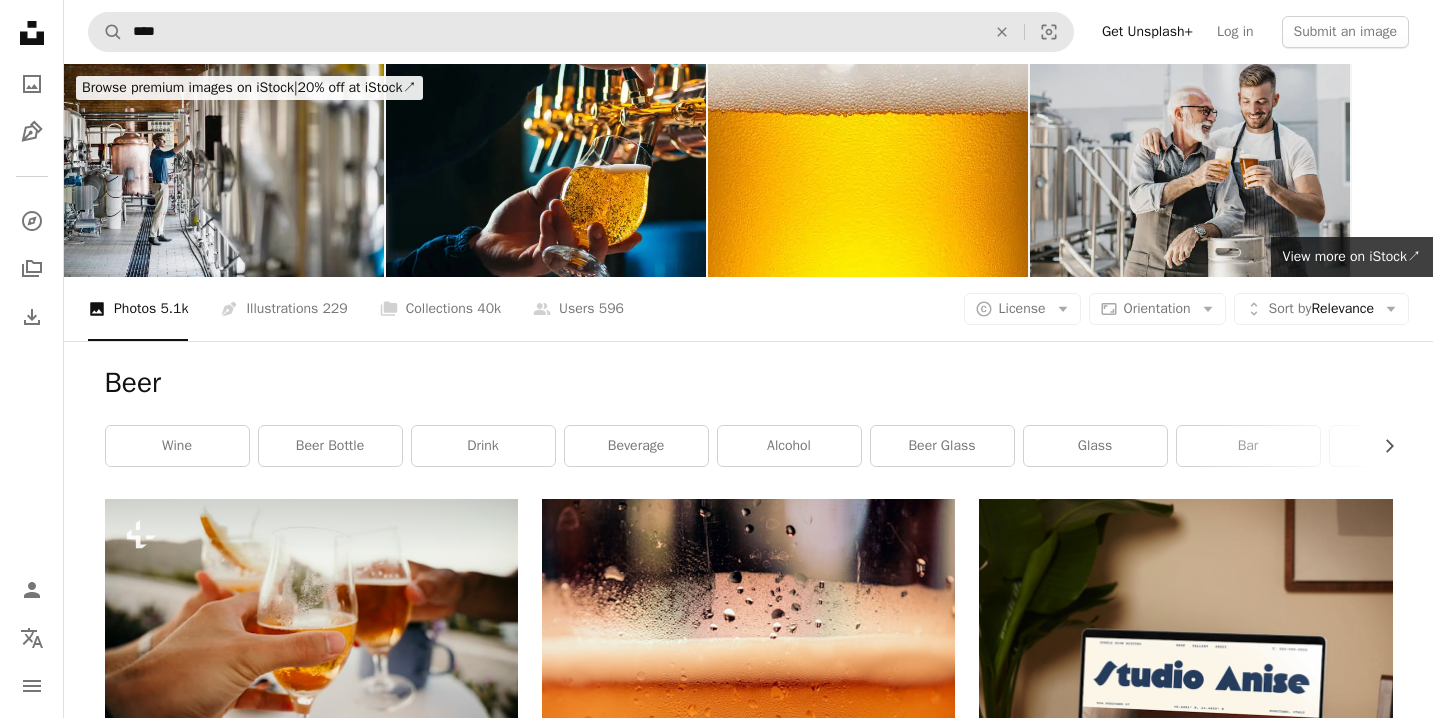 scroll, scrollTop: 0, scrollLeft: 0, axis: both 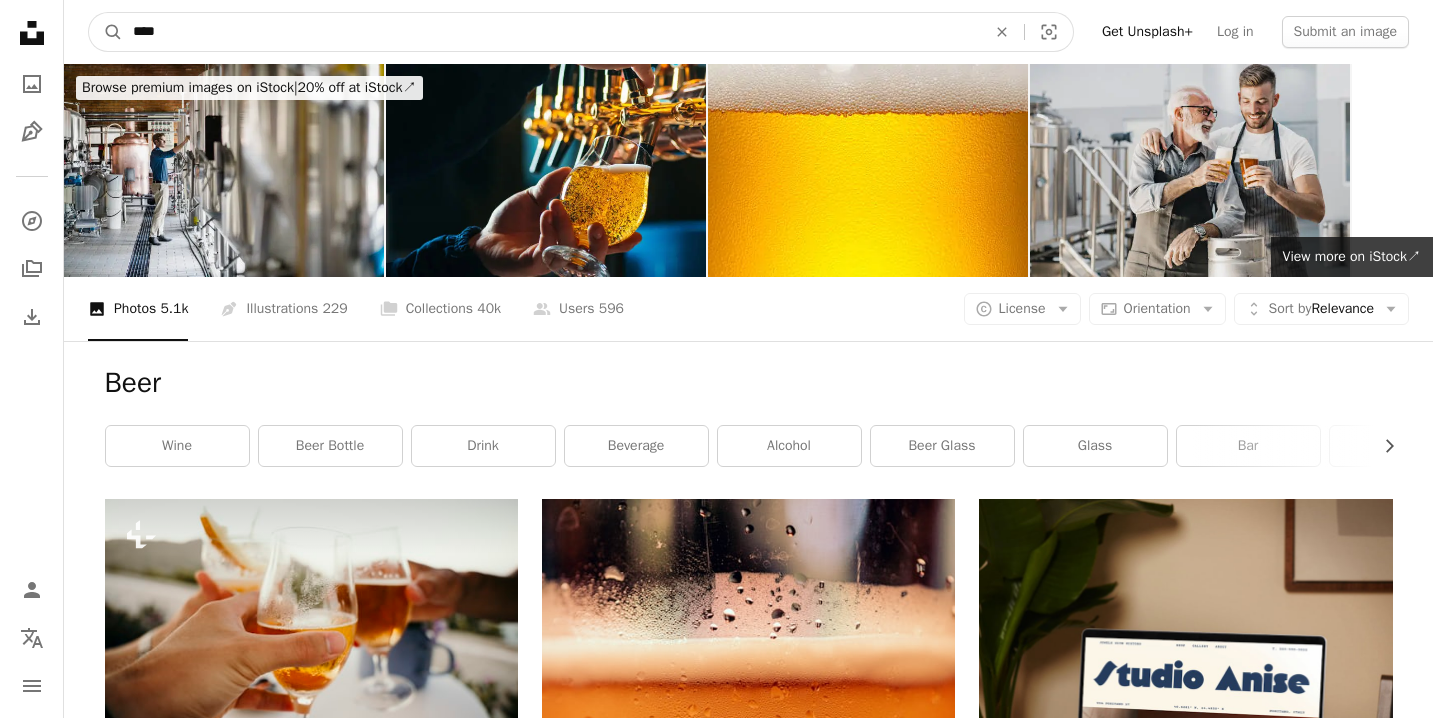 click on "****" at bounding box center [551, 32] 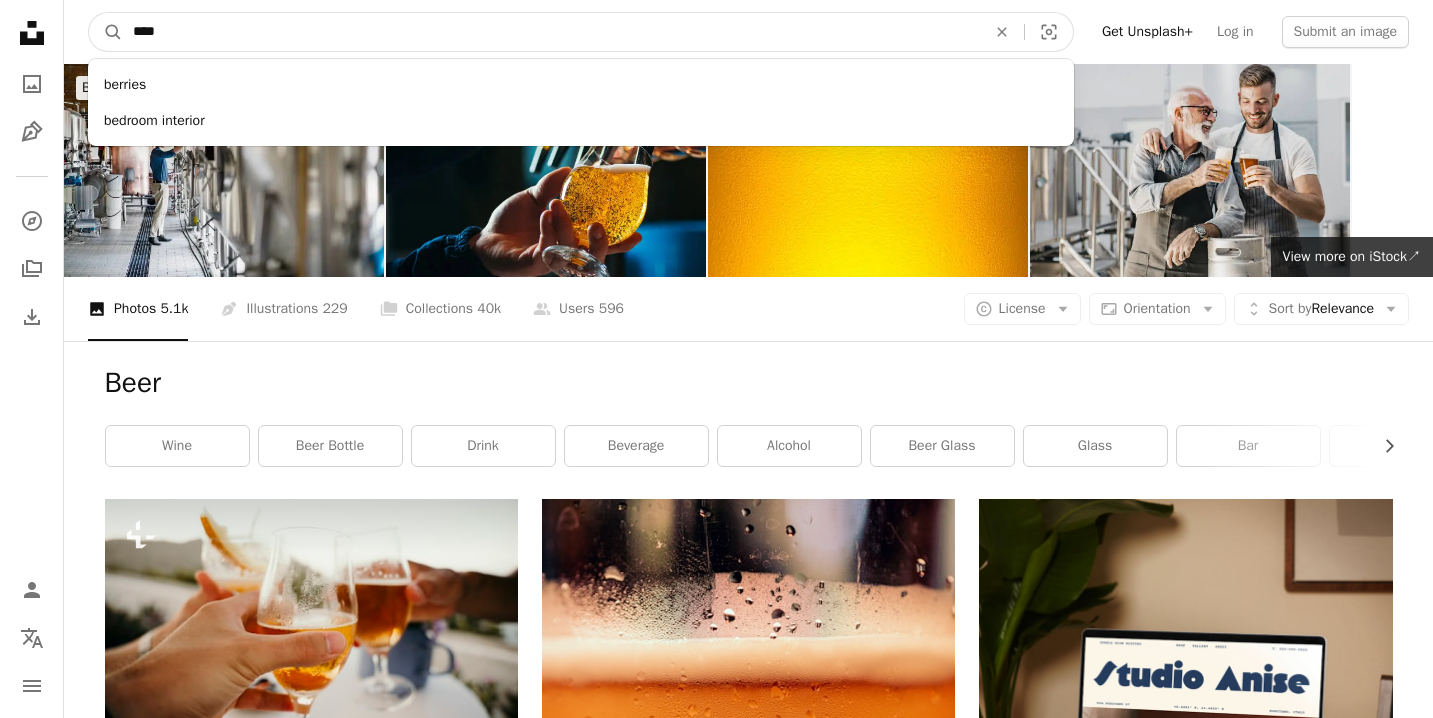 type on "*" 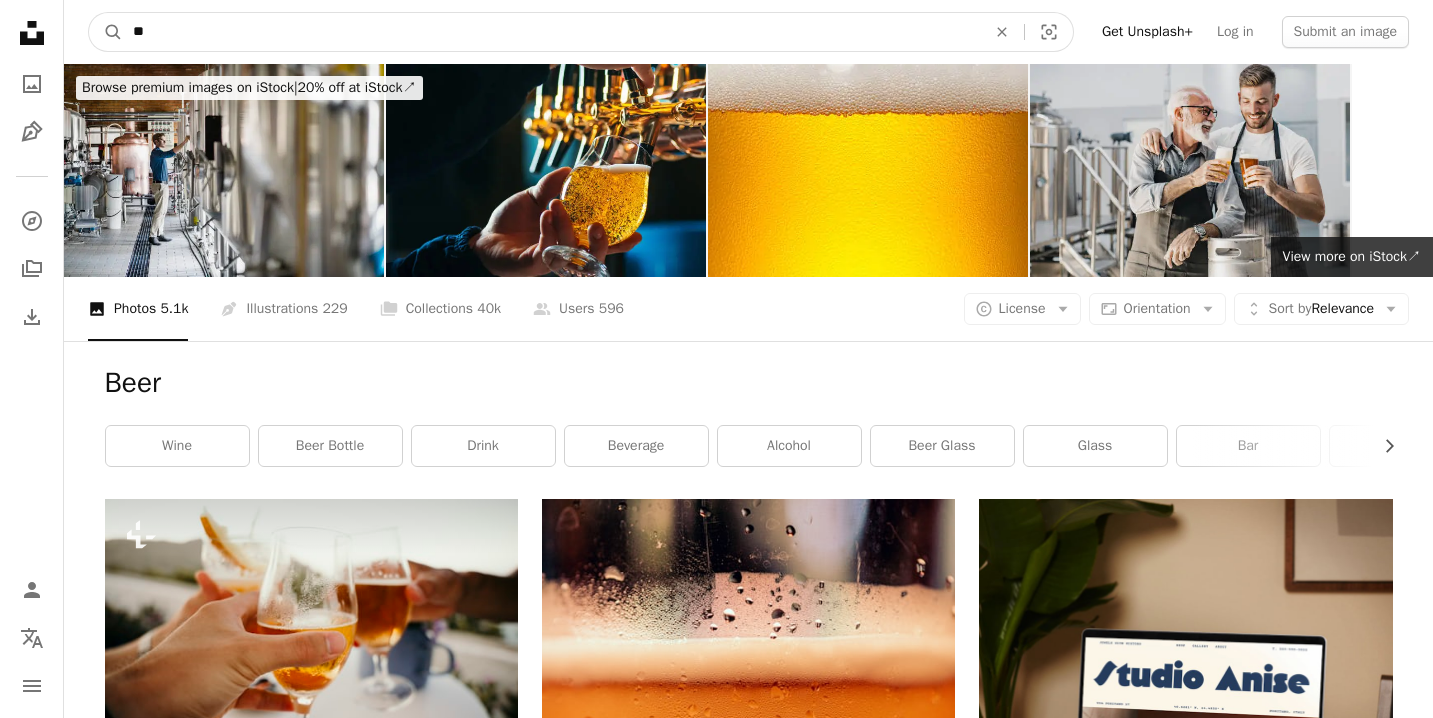 type on "***" 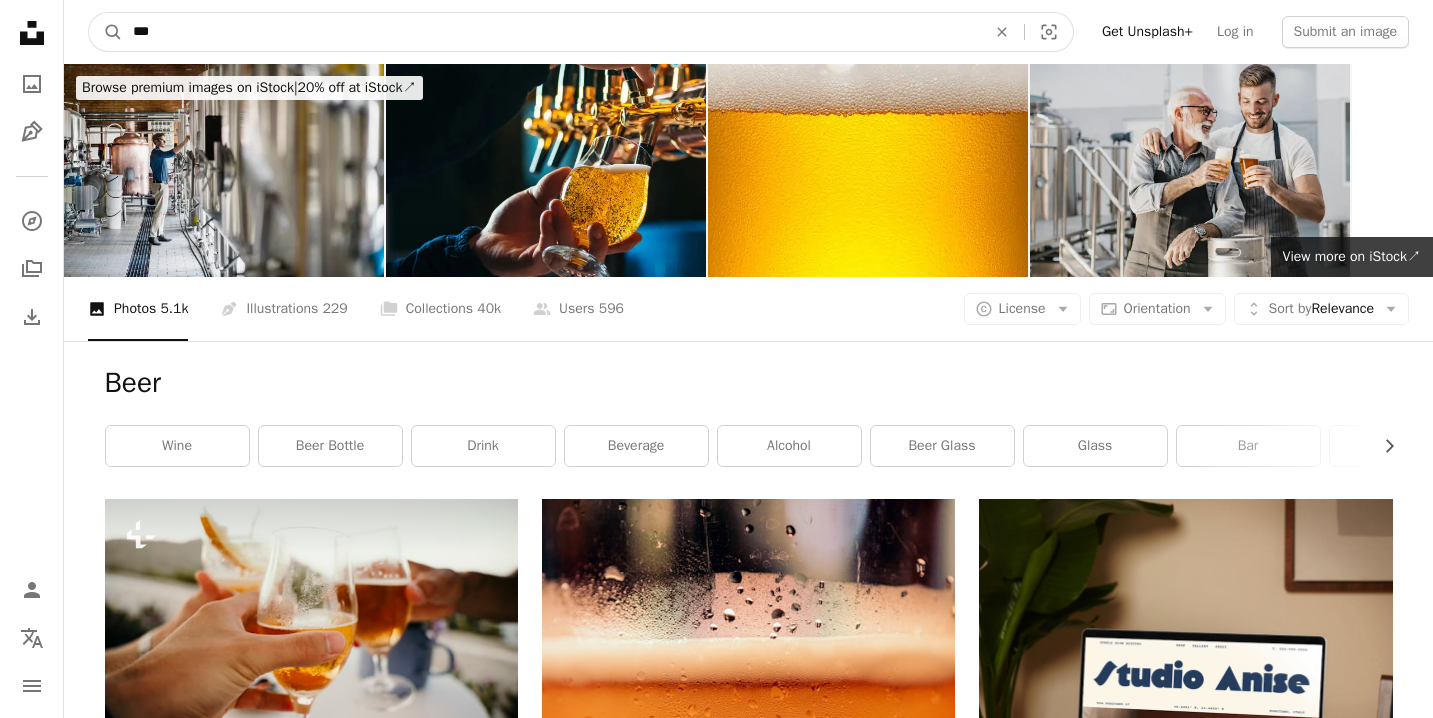 click on "A magnifying glass" at bounding box center (106, 32) 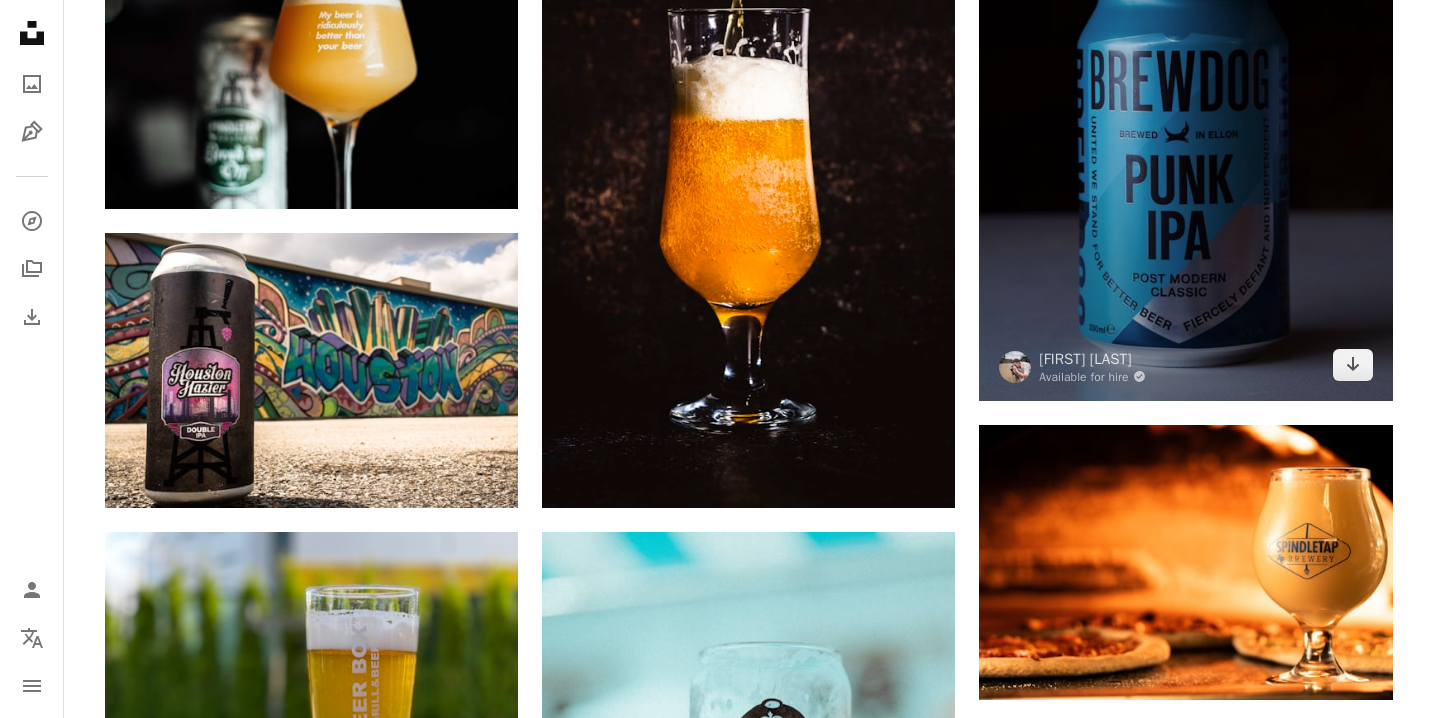 scroll, scrollTop: 1635, scrollLeft: 0, axis: vertical 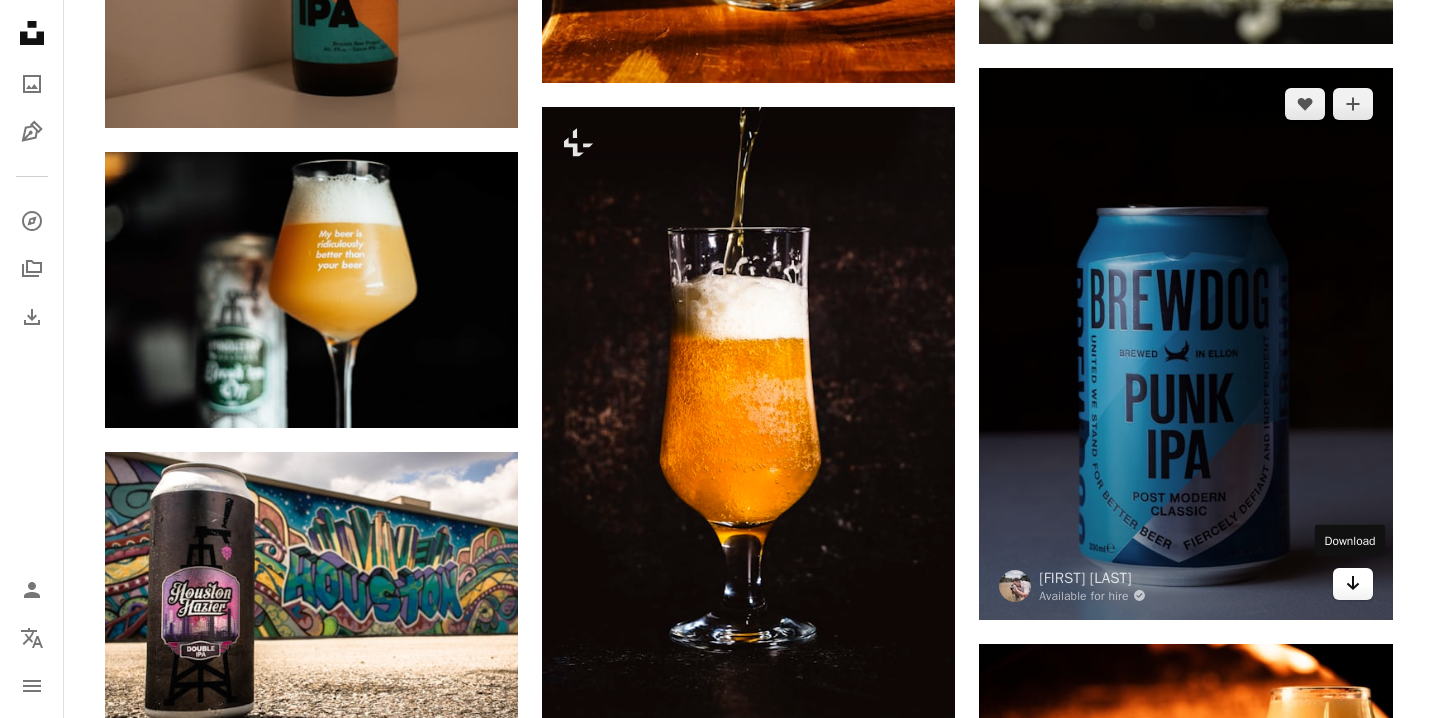 click on "Arrow pointing down" at bounding box center (1353, 584) 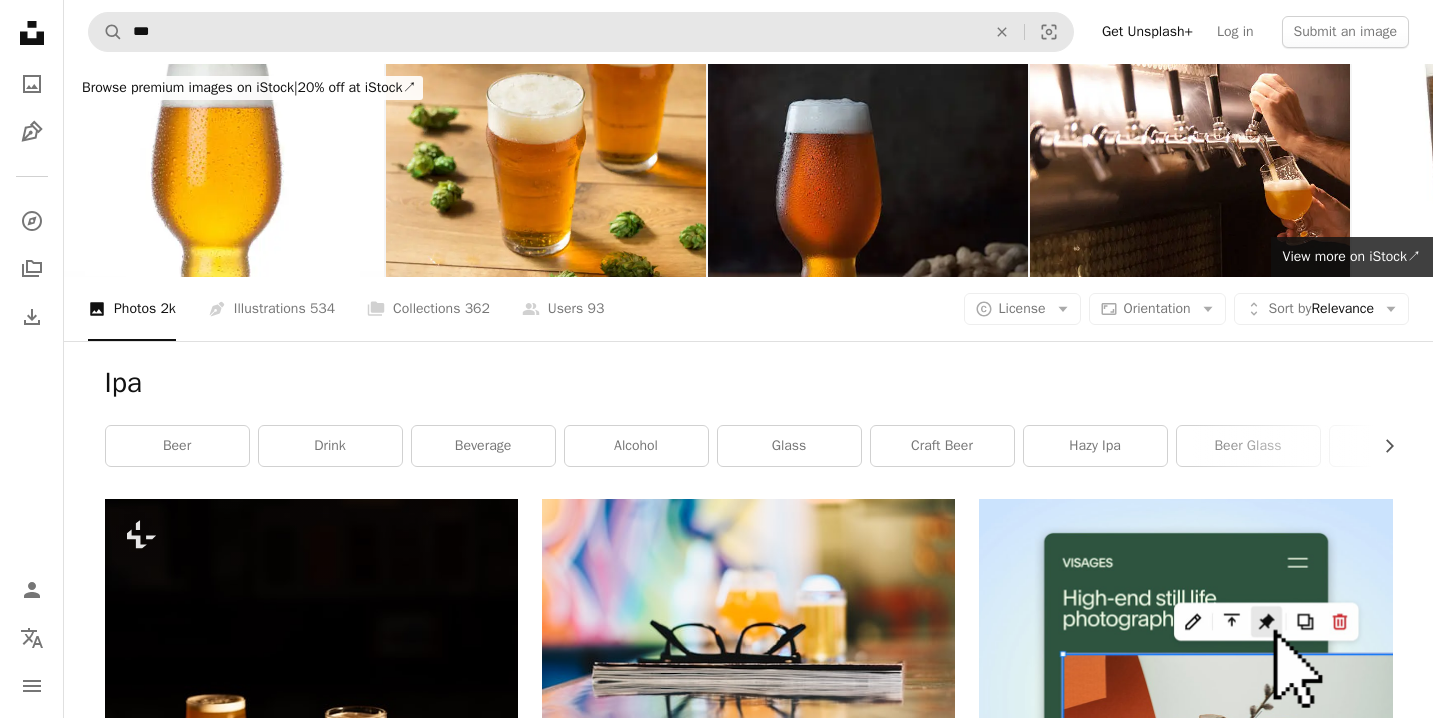 scroll, scrollTop: 0, scrollLeft: 0, axis: both 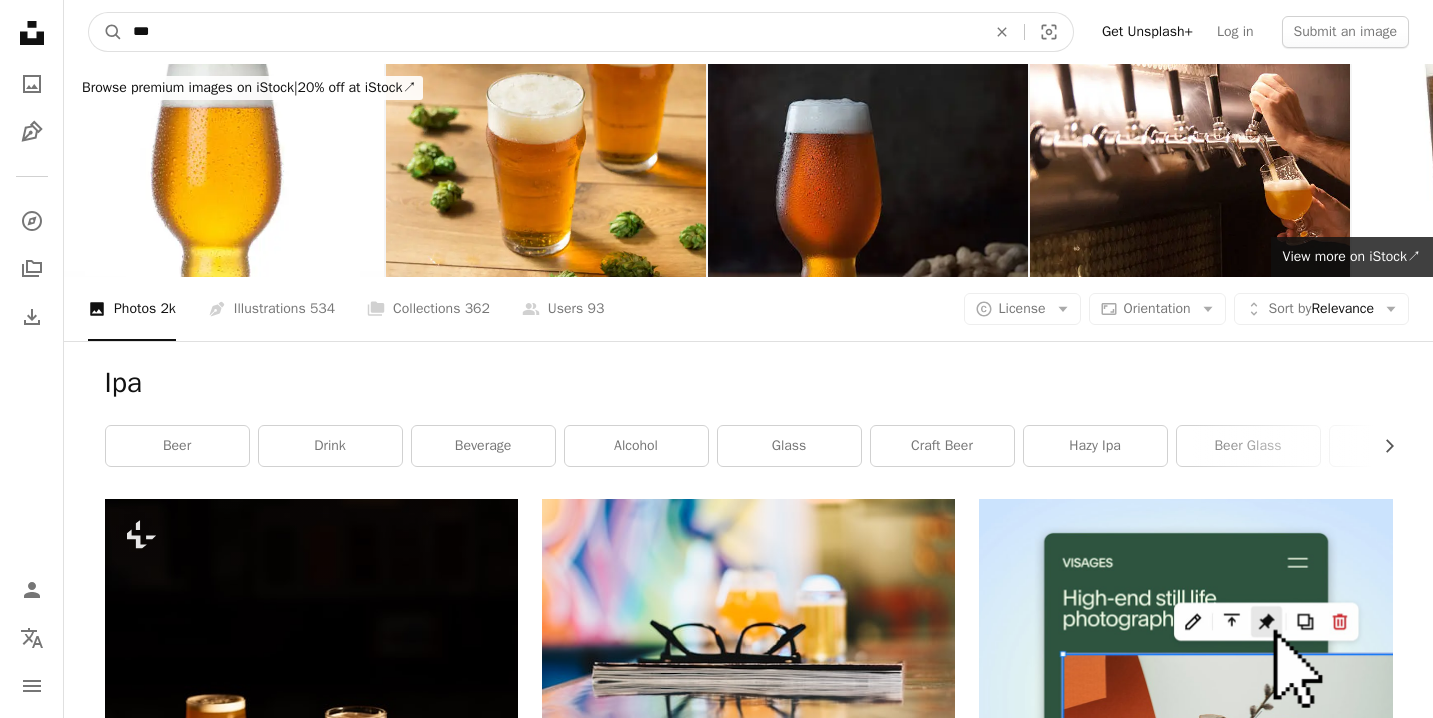 click on "***" at bounding box center [551, 32] 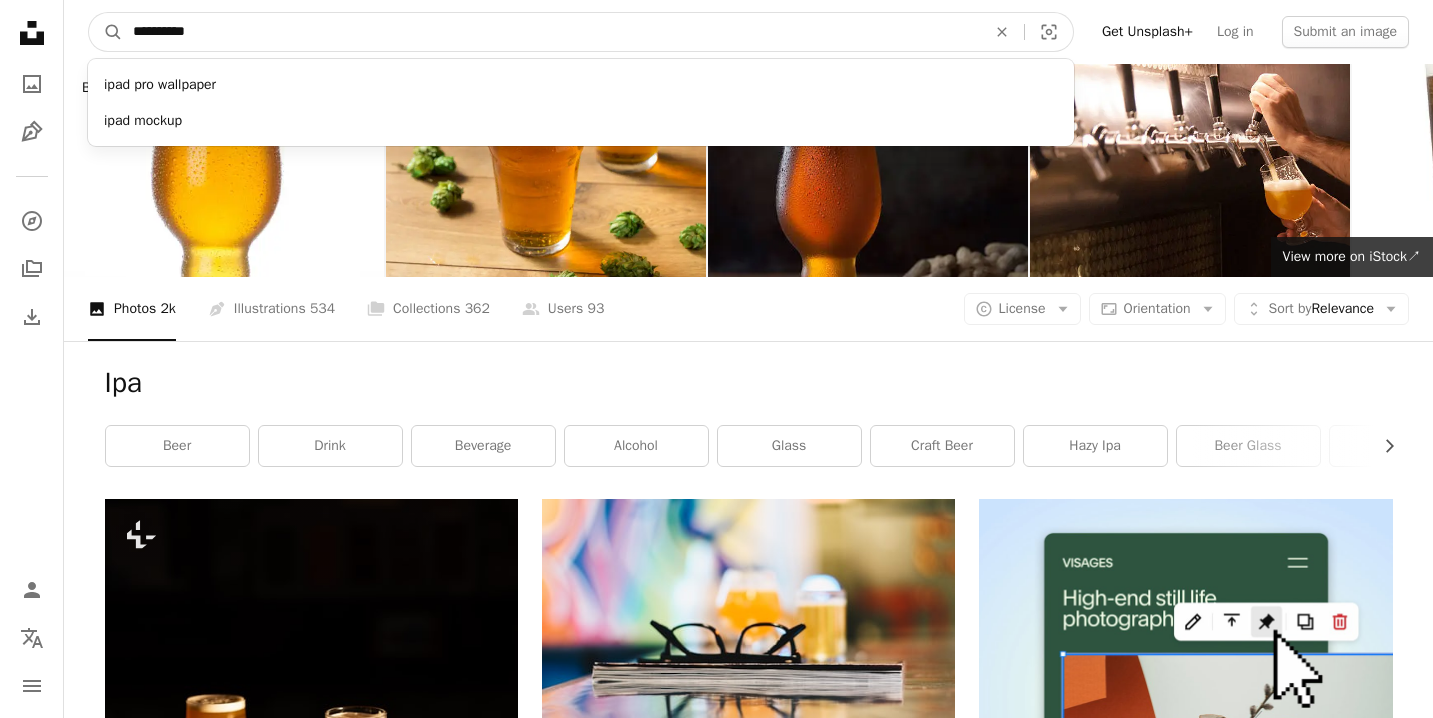 type on "**********" 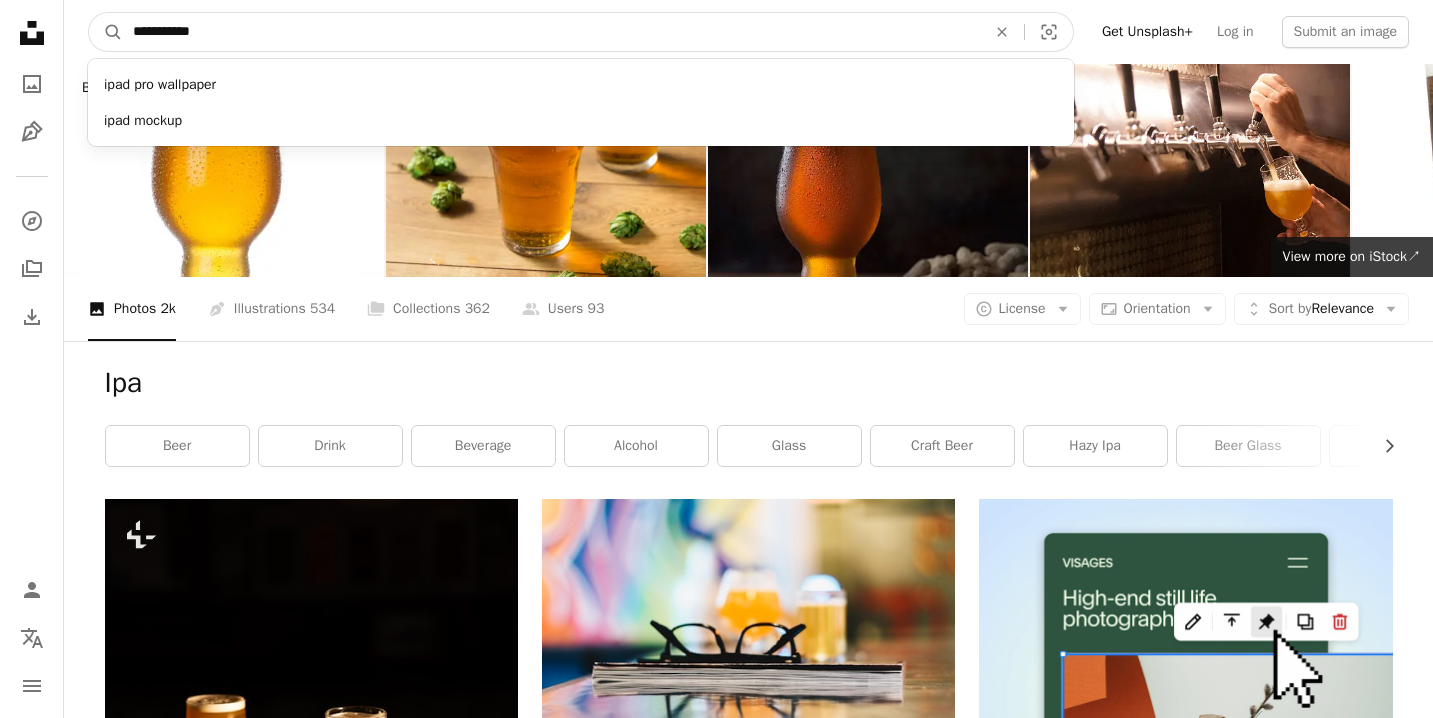 click on "A magnifying glass" at bounding box center (106, 32) 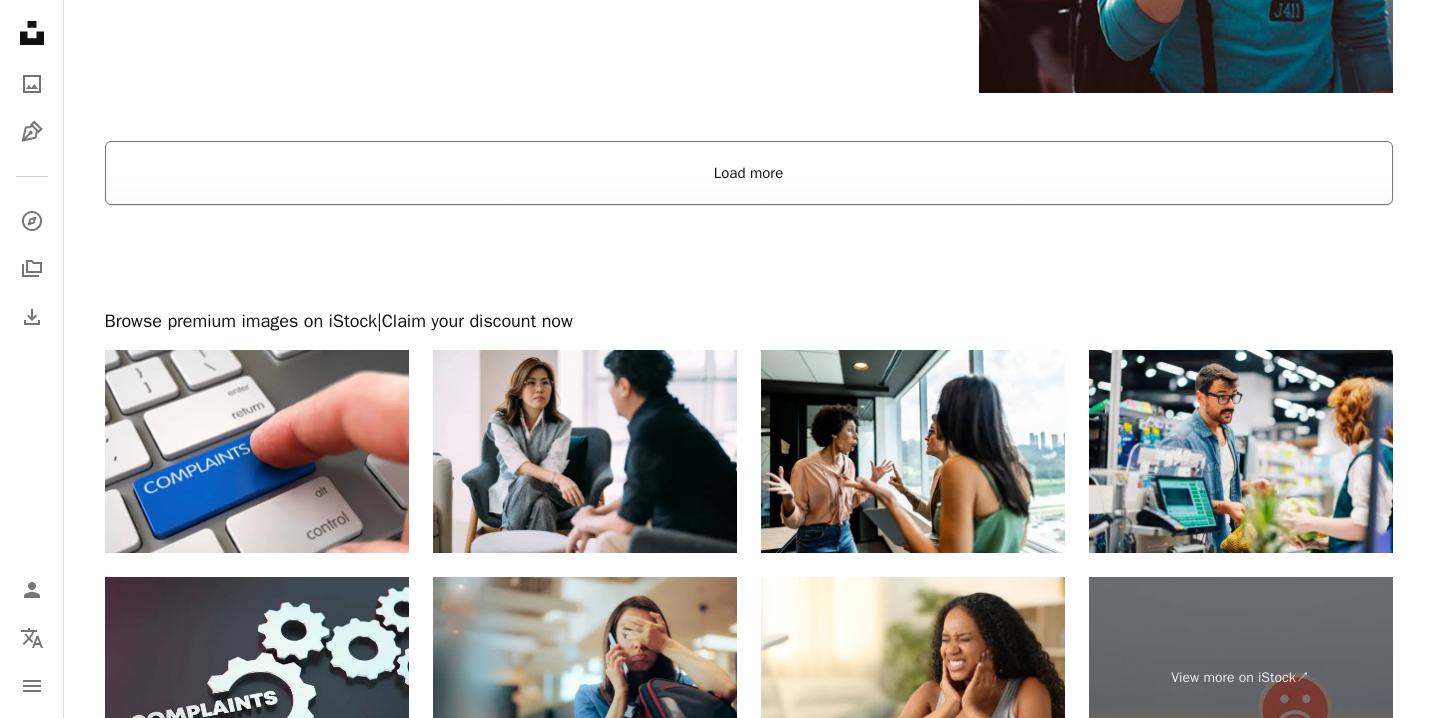 scroll, scrollTop: 4085, scrollLeft: 0, axis: vertical 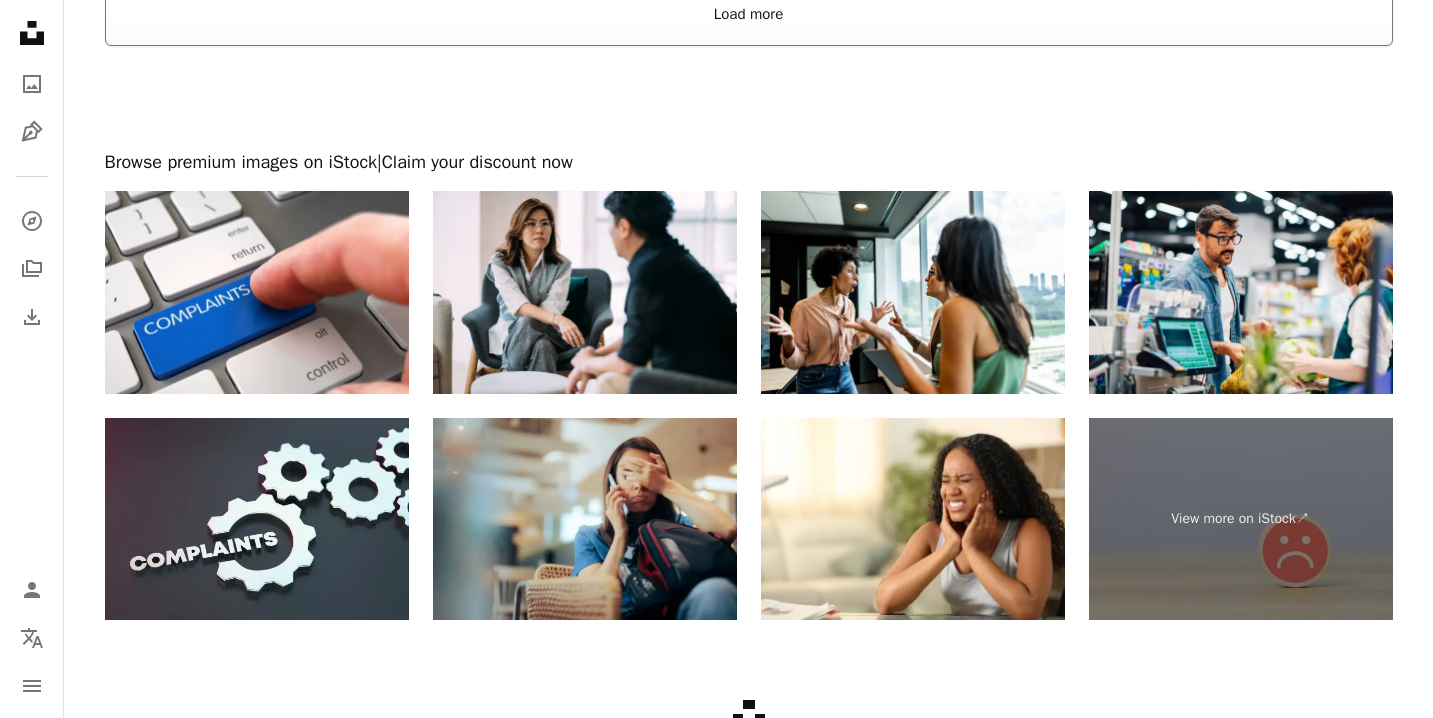 click on "Load more" at bounding box center (749, 14) 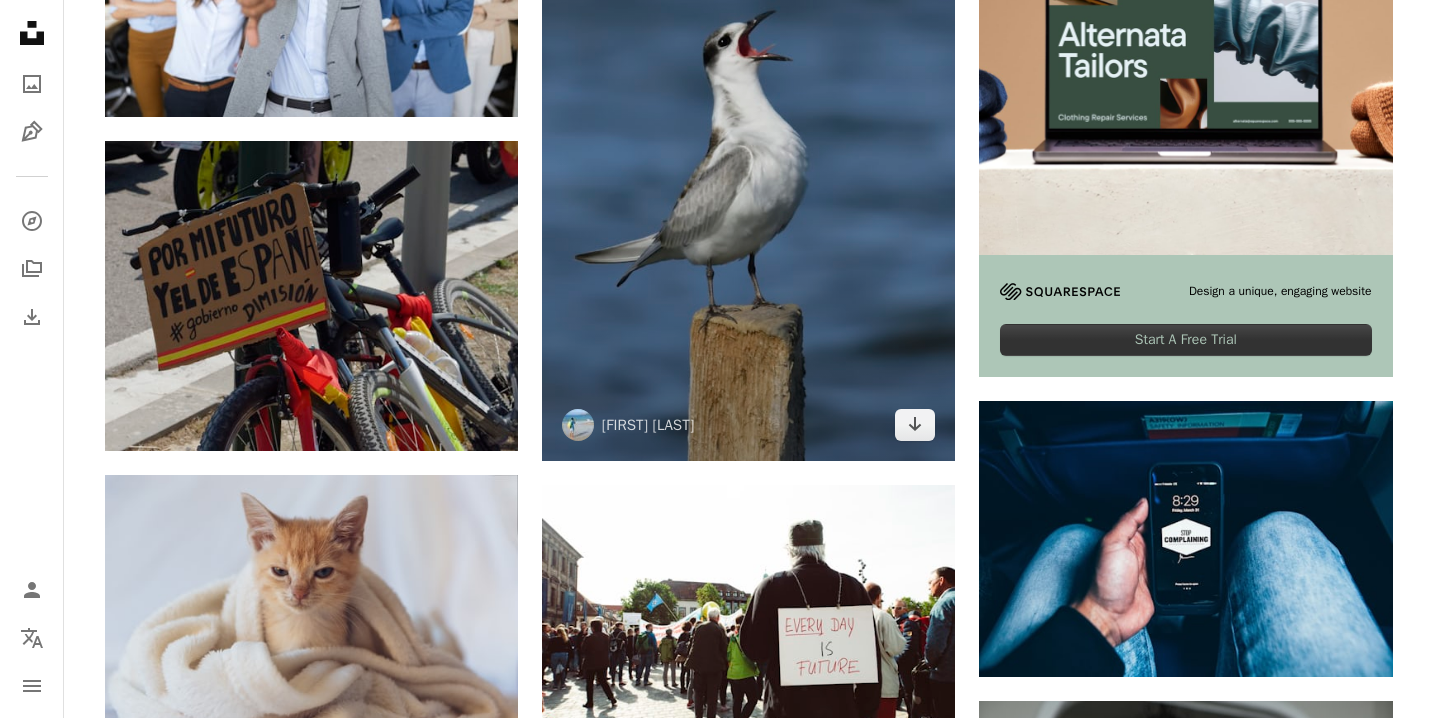 scroll, scrollTop: 659, scrollLeft: 0, axis: vertical 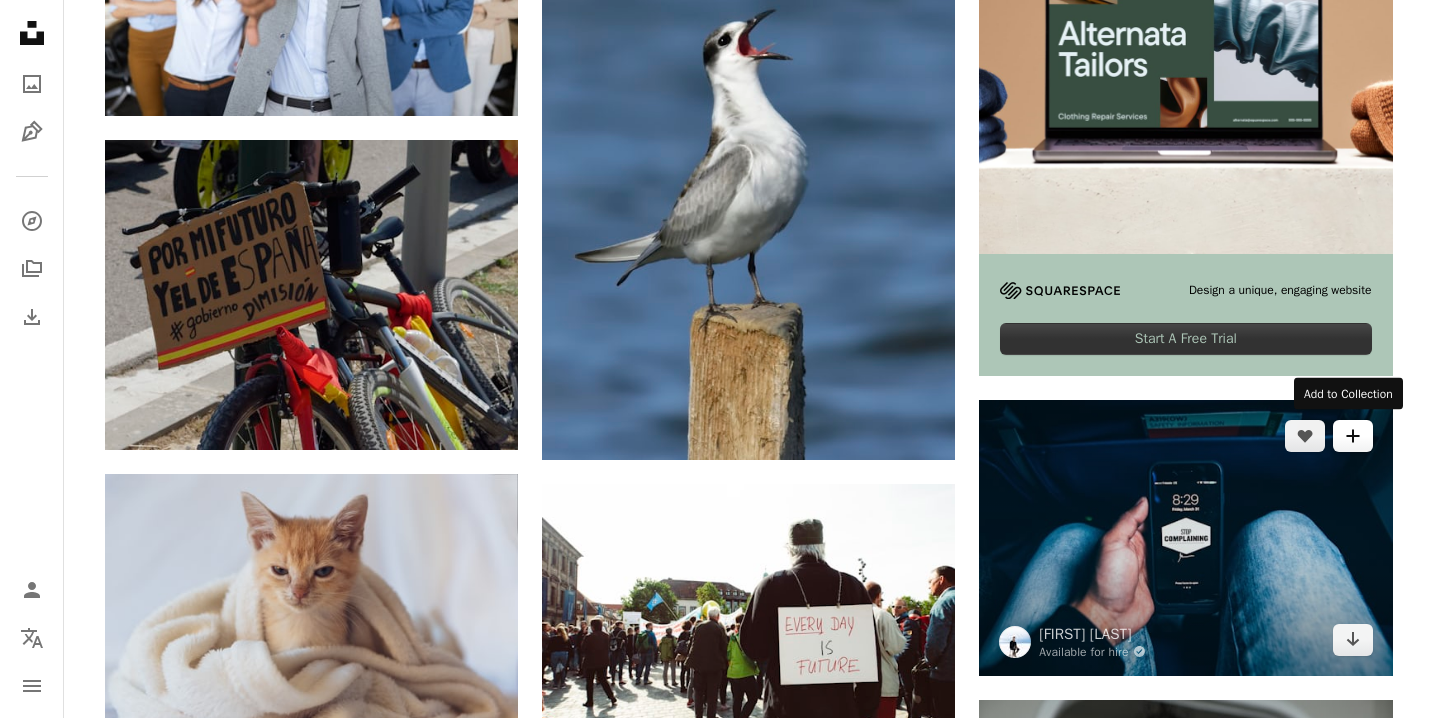 click on "A plus sign" at bounding box center [1353, 436] 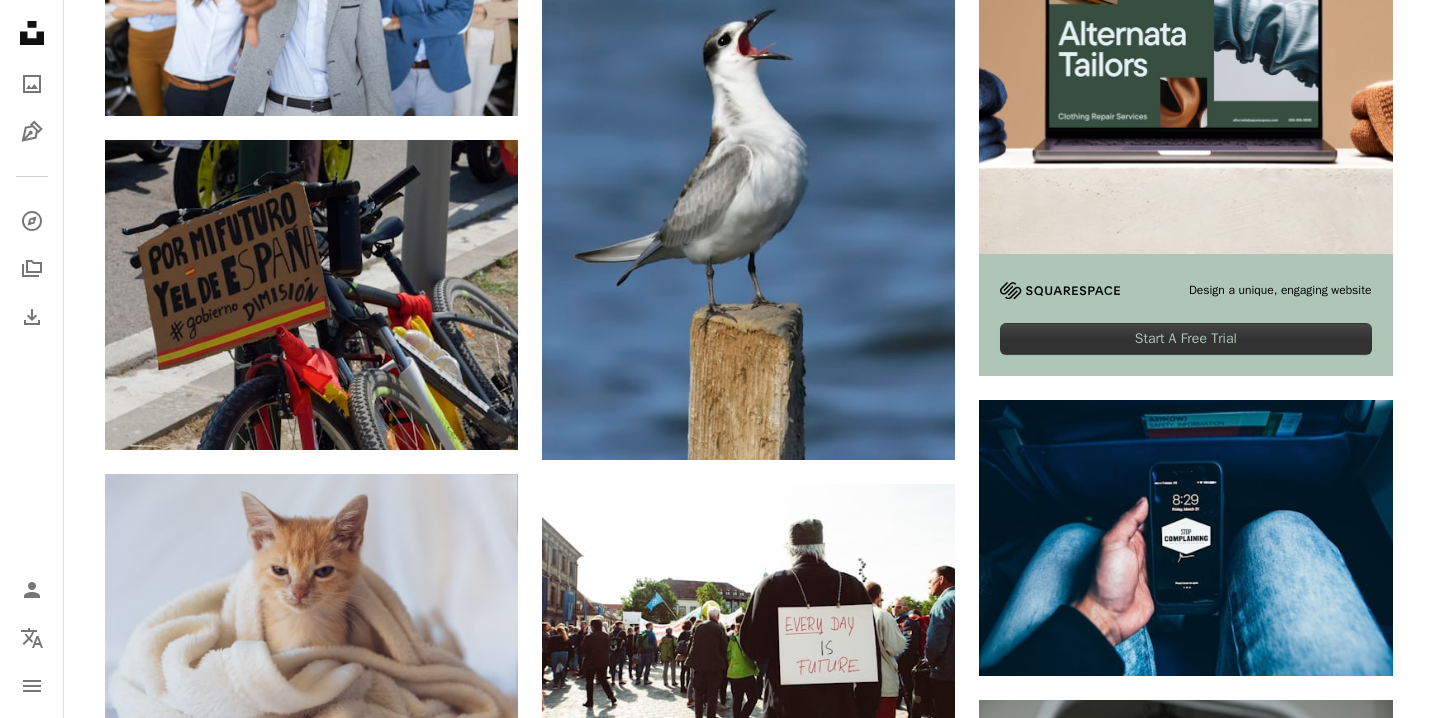 click on "An X shape Join Unsplash Already have an account?  Login First name Last name Email Username  (only letters, numbers and underscores) Password  (min. 8 char) Join By joining, you agree to the  Terms  and  Privacy Policy ." at bounding box center [716, 13081] 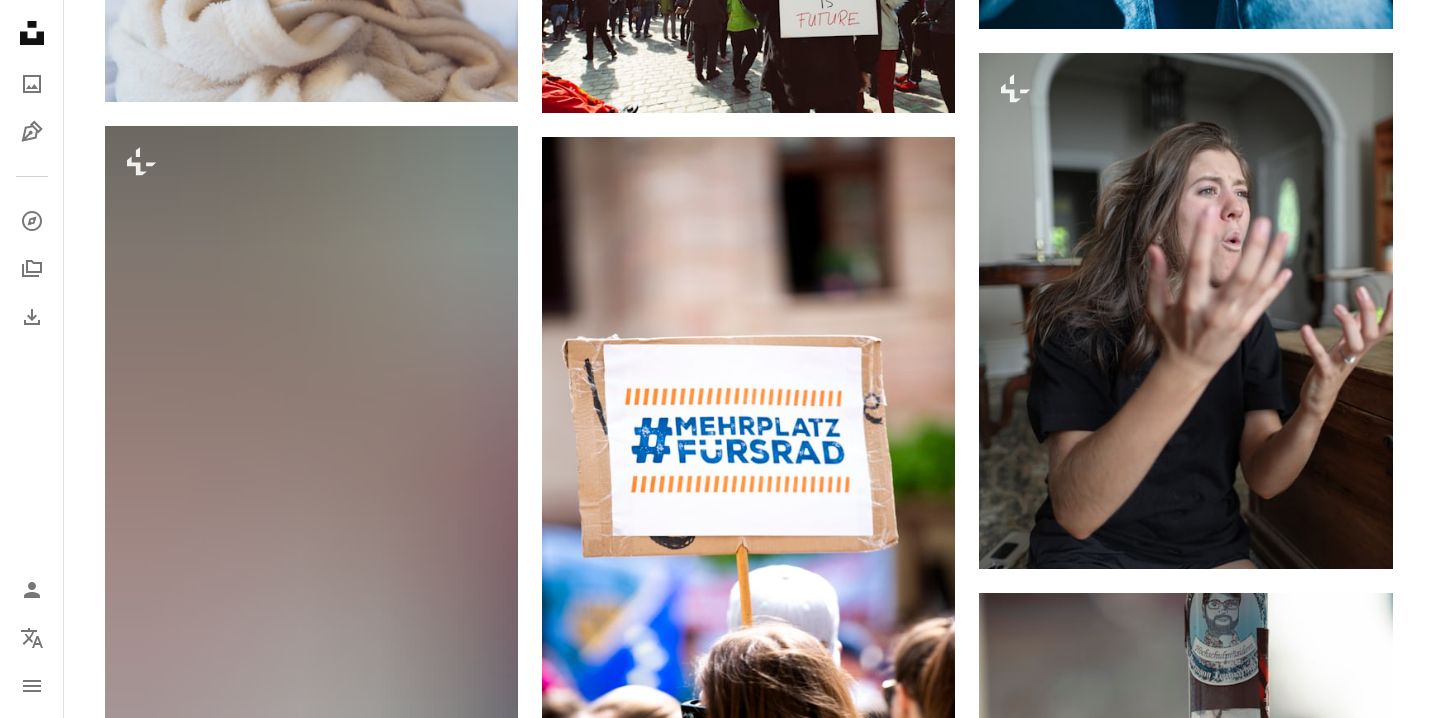 scroll, scrollTop: 1330, scrollLeft: 0, axis: vertical 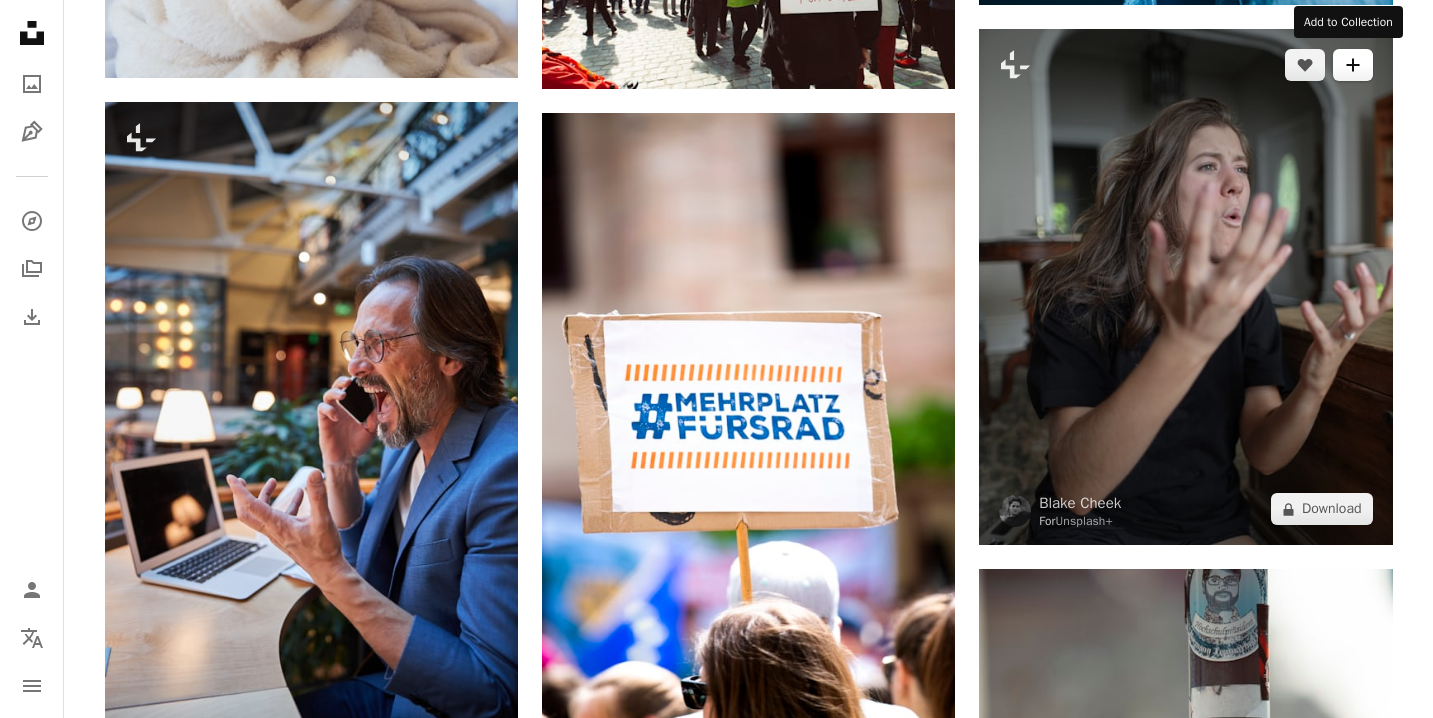 click on "A plus sign" at bounding box center (1353, 65) 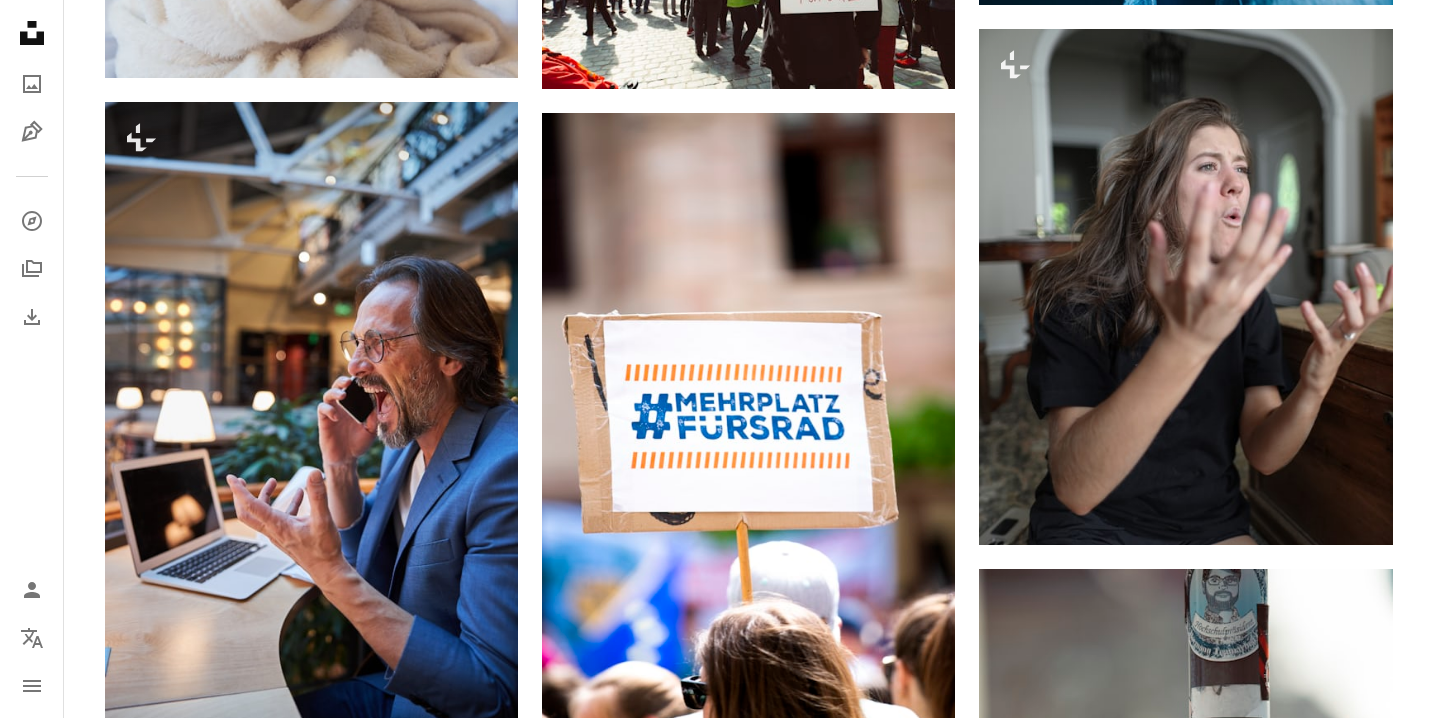click on "An X shape Join Unsplash Already have an account?  Login First name Last name Email Username  (only letters, numbers and underscores) Password  (min. 8 char) Join By joining, you agree to the  Terms  and  Privacy Policy ." at bounding box center [716, 12410] 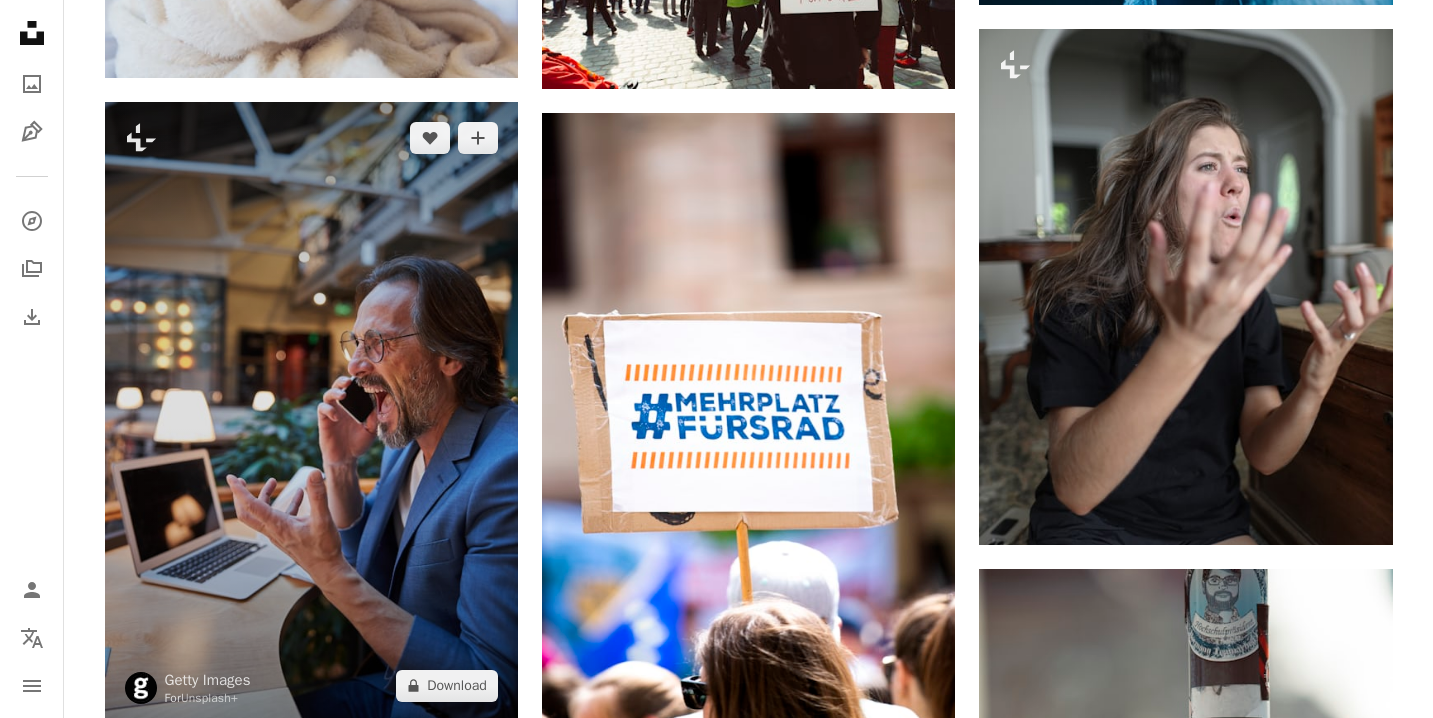 click at bounding box center [311, 412] 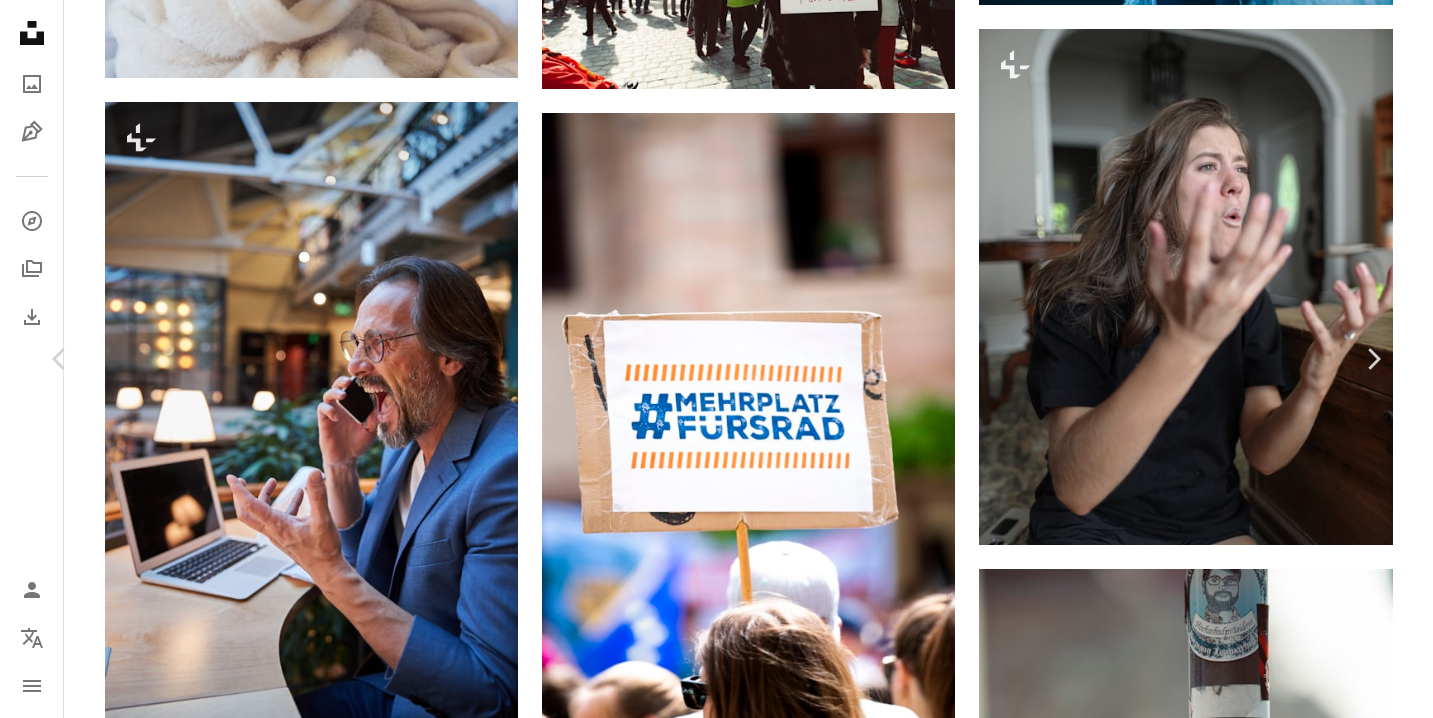 click on "An X shape Chevron left Chevron right Getty Images For Unsplash+ A heart A plus sign A lock Download Zoom in A forward-right arrow Share More Actions Calendar outlined Published on [DATE], [YEAR] Safety Licensed under the Unsplash+ License office technology people computer laptop internet employee telephone surprise white people one person good news lifestyles one man only mature adult freelance work mature men electric lamp Public domain images From this series Chevron right Plus sign for Unsplash+ Plus sign for Unsplash+ Plus sign for Unsplash+ Related images Plus sign for Unsplash+ A heart A plus sign Getty Images For Unsplash+ A lock Download Plus sign for Unsplash+ A heart A plus sign Getty Images For Unsplash+ A lock Download Plus sign for Unsplash+ A heart A plus sign Getty Images For Unsplash+ A lock Download Plus sign for Unsplash+ A heart A plus sign Getty Images For Unsplash+ A lock Download Plus sign for Unsplash+ A heart A plus sign Getty Images For Unsplash+ A lock Download A heart For" at bounding box center (716, 12410) 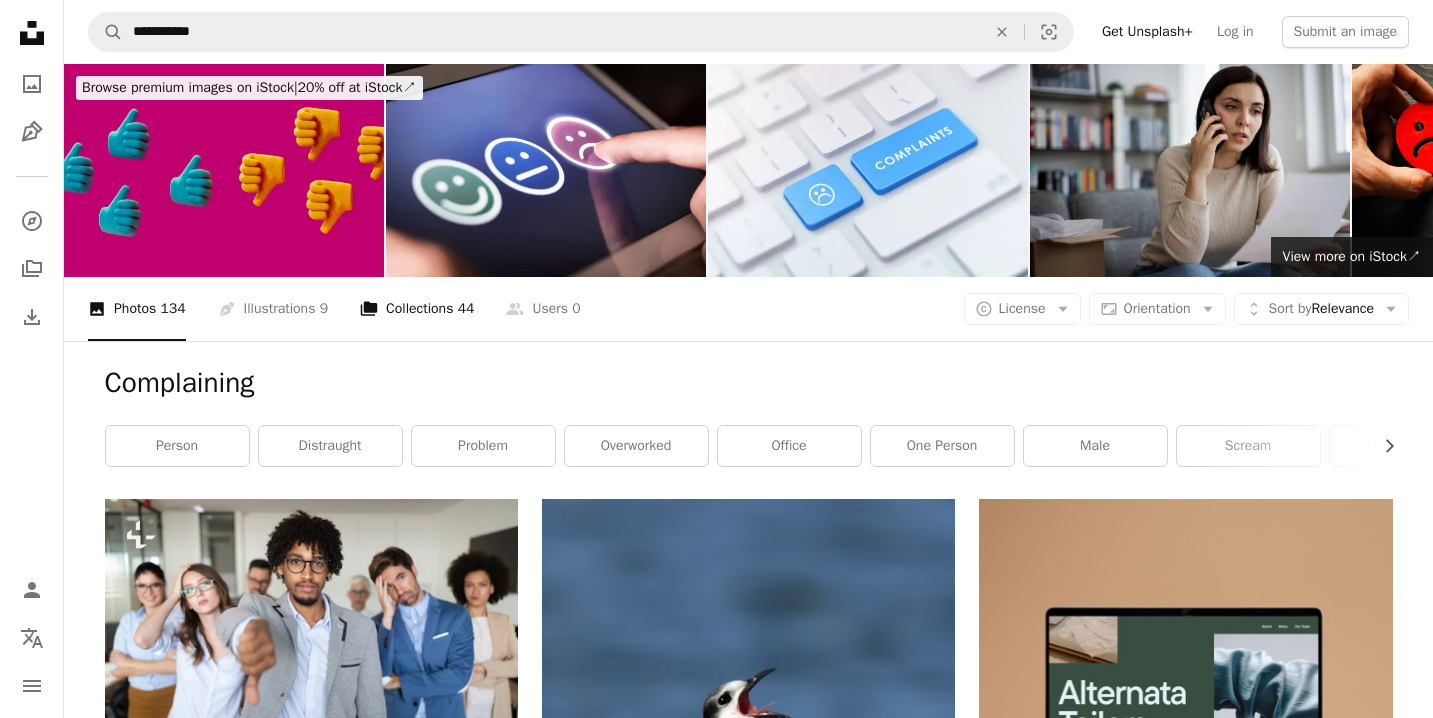 scroll, scrollTop: 0, scrollLeft: 0, axis: both 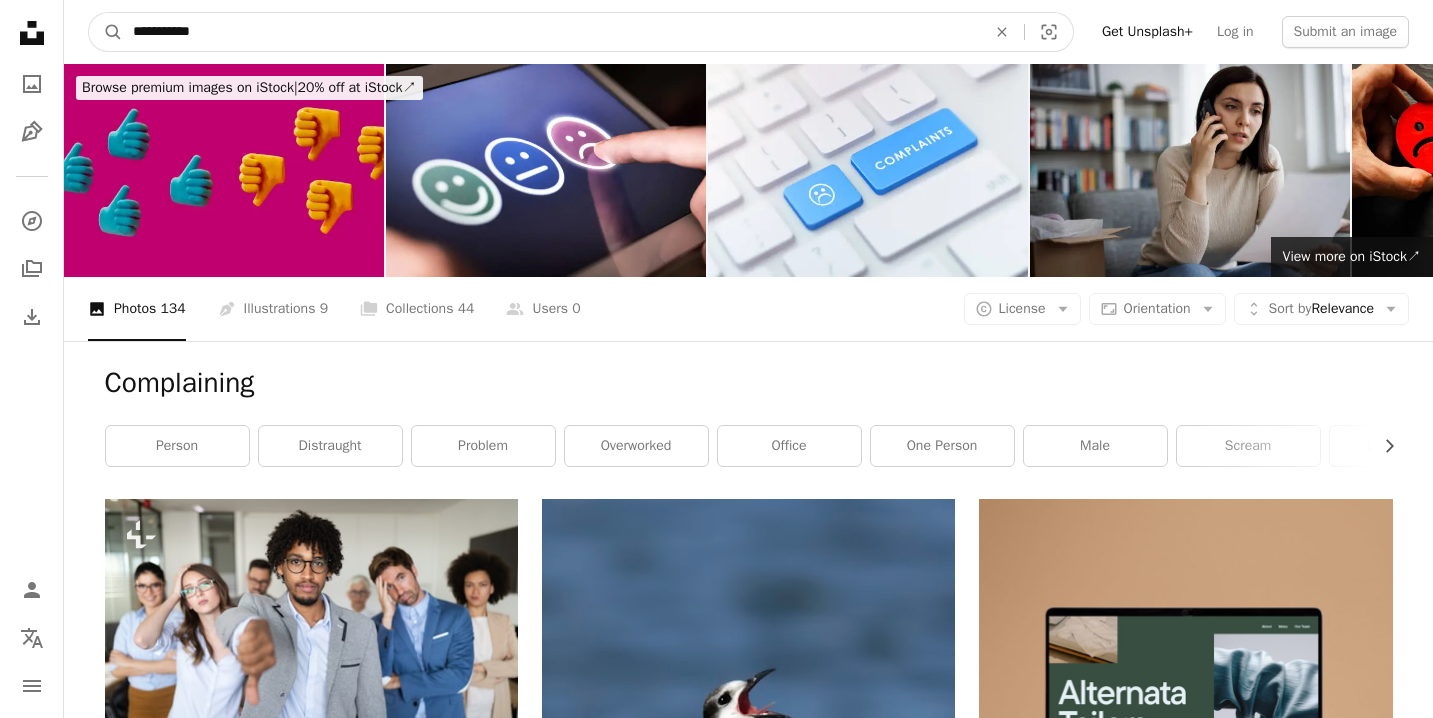 click on "**********" at bounding box center (551, 32) 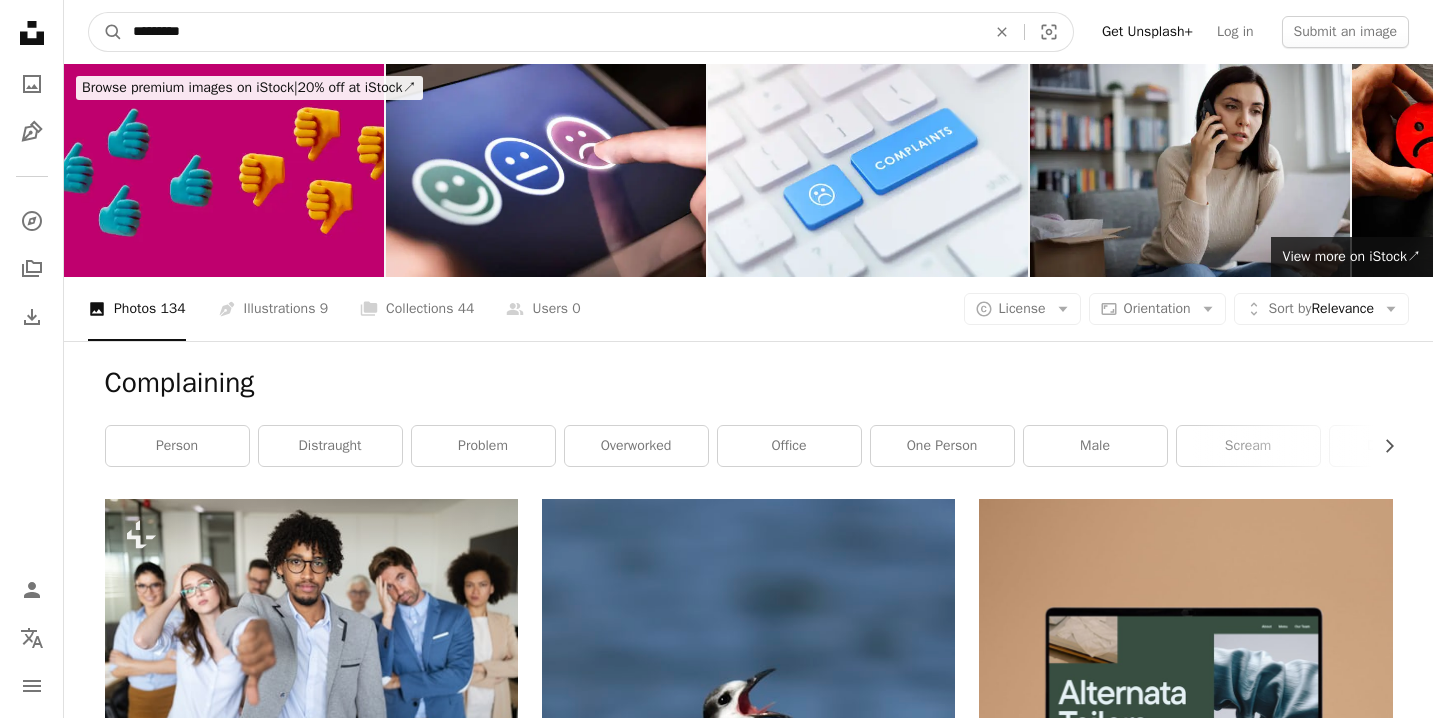 type on "********" 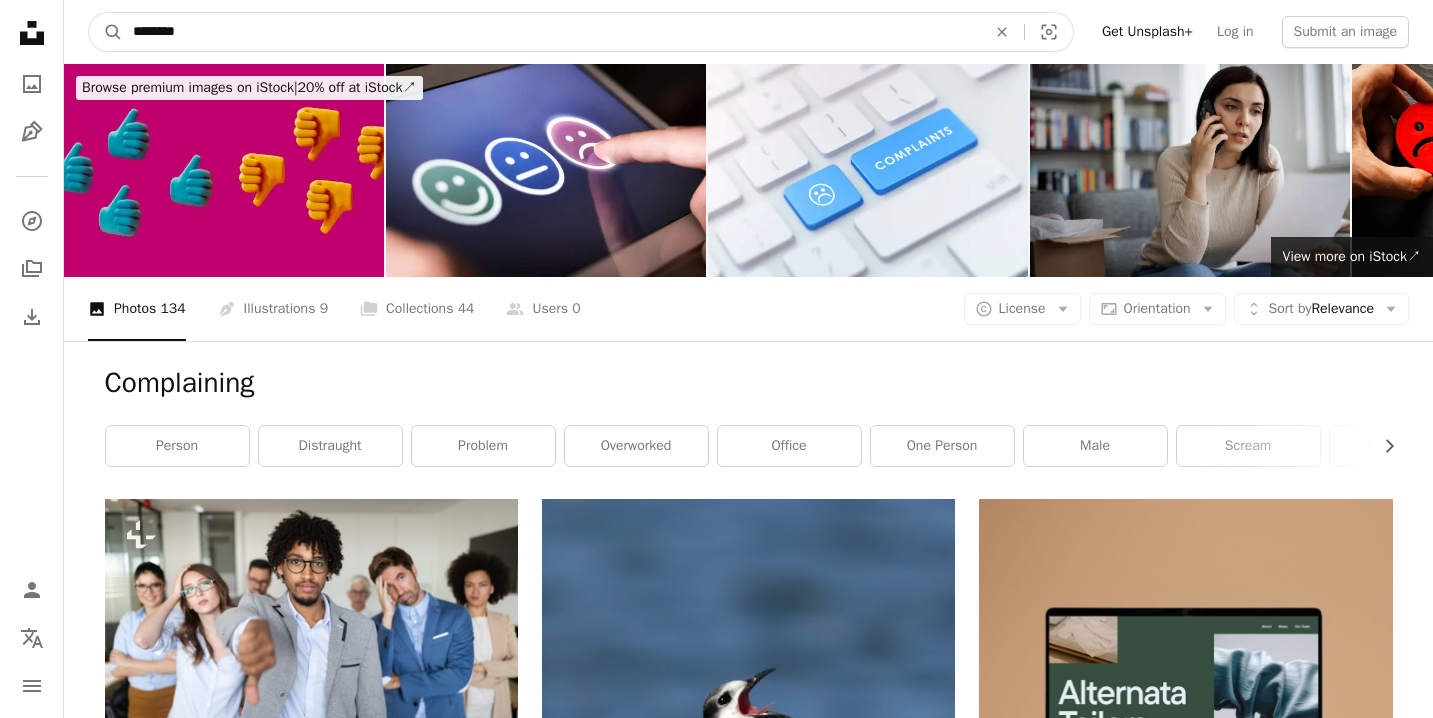 click on "A magnifying glass" at bounding box center [106, 32] 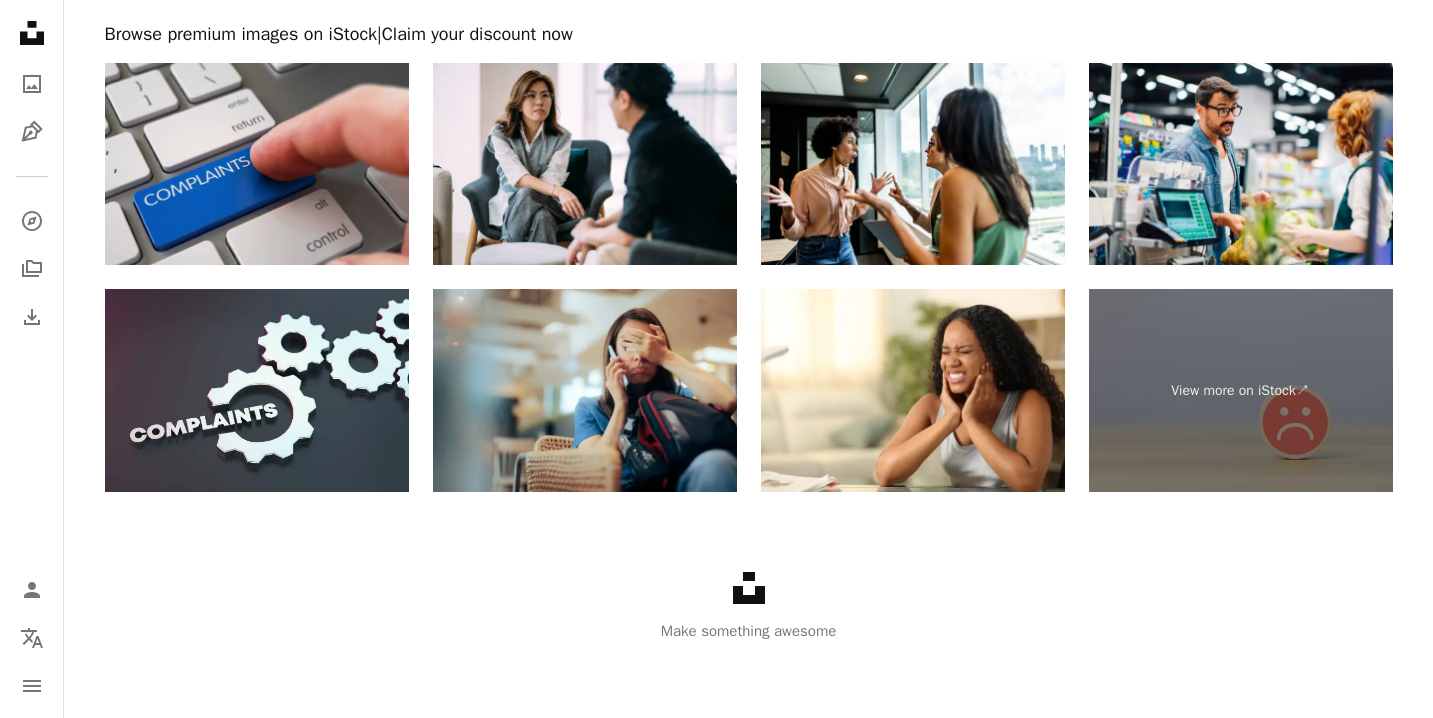 scroll, scrollTop: 4353, scrollLeft: 0, axis: vertical 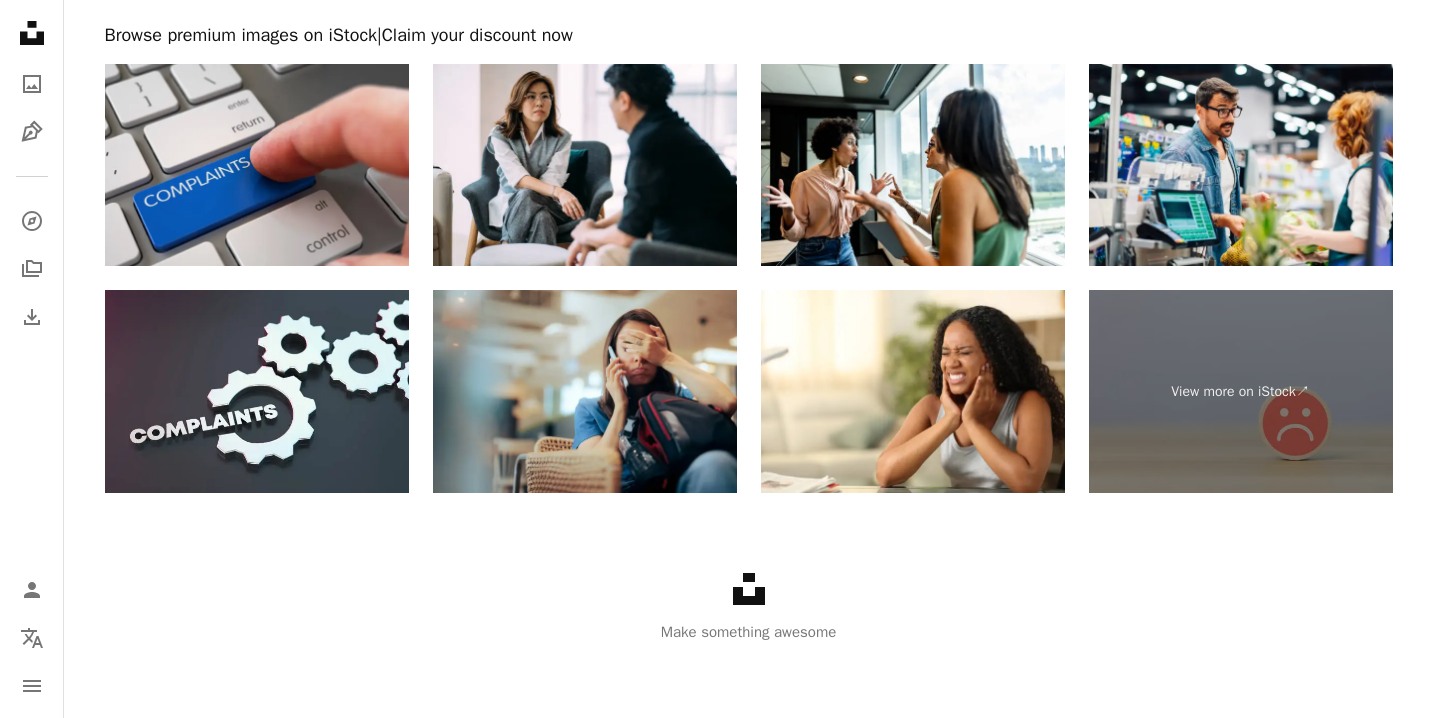click at bounding box center [257, 165] 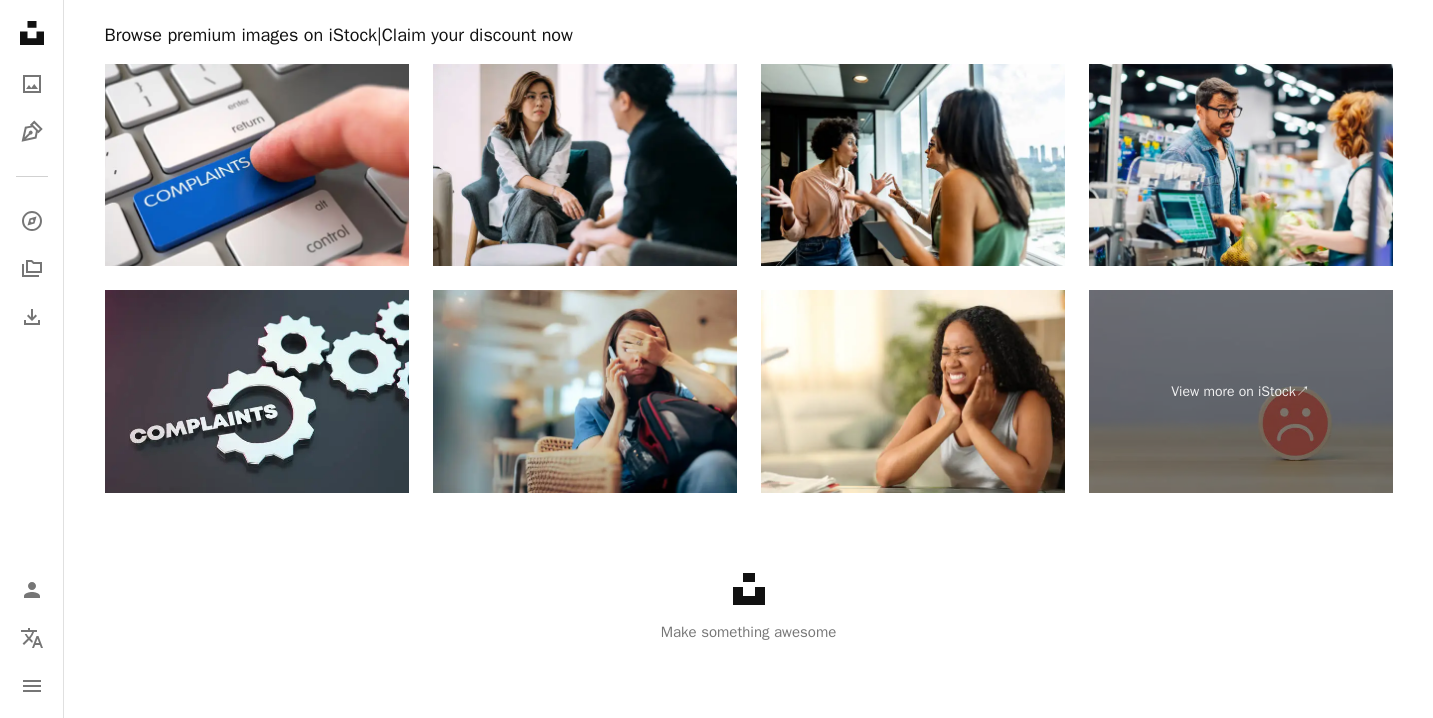 scroll, scrollTop: 3839, scrollLeft: 0, axis: vertical 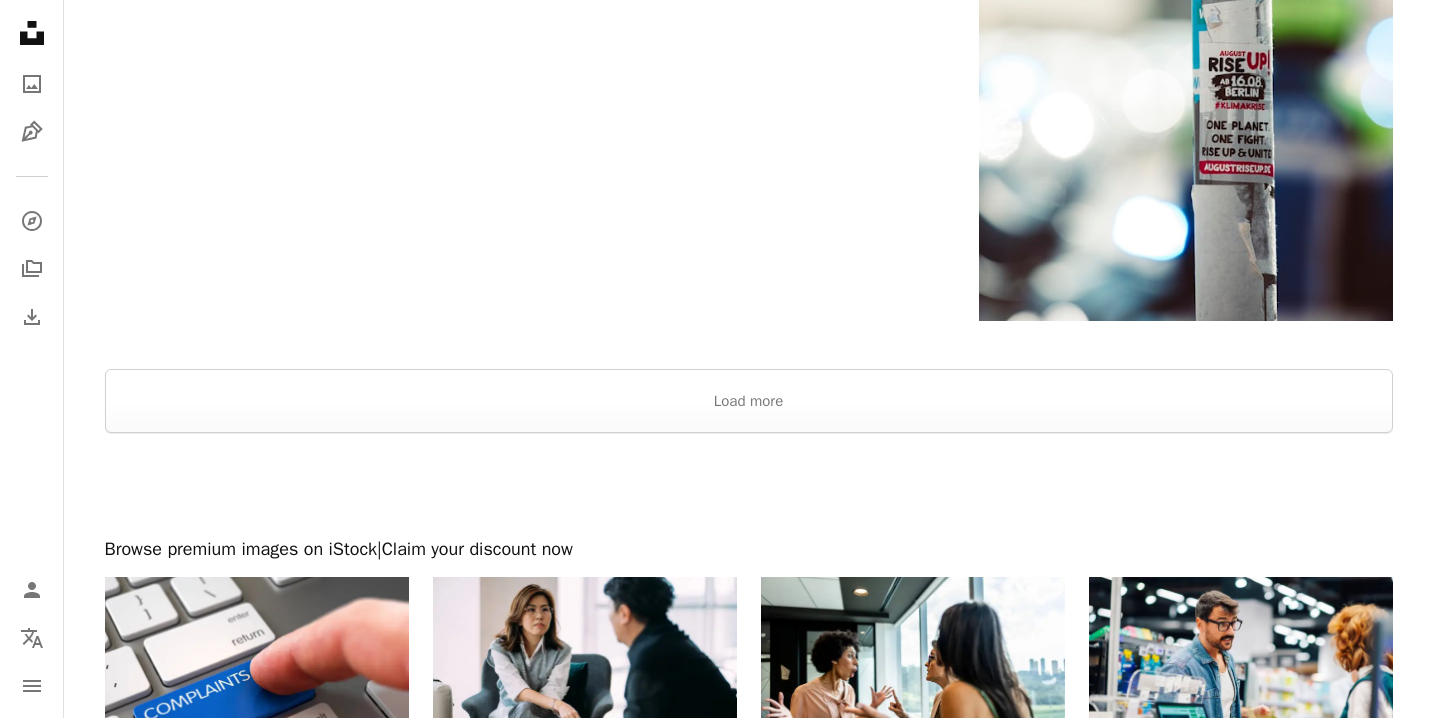 click at bounding box center (748, 345) 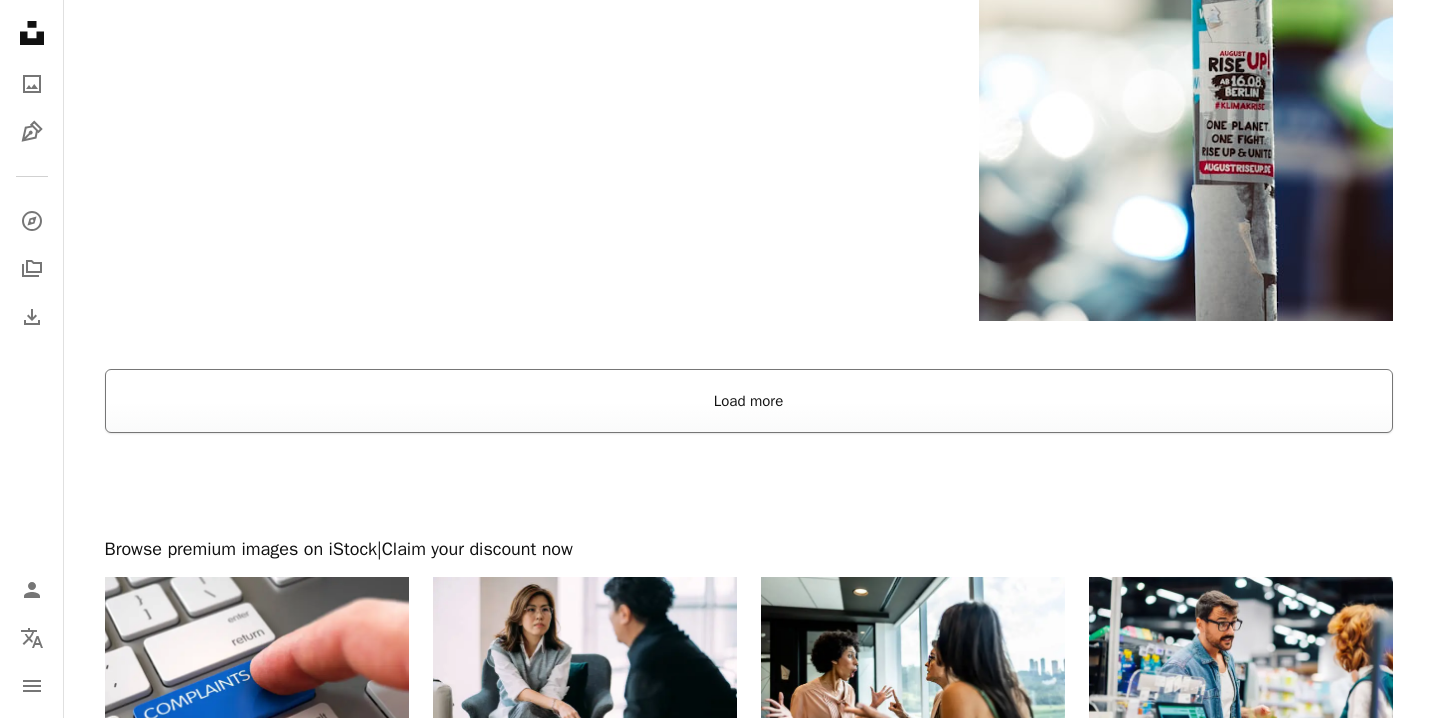 click on "Load more" at bounding box center (749, 401) 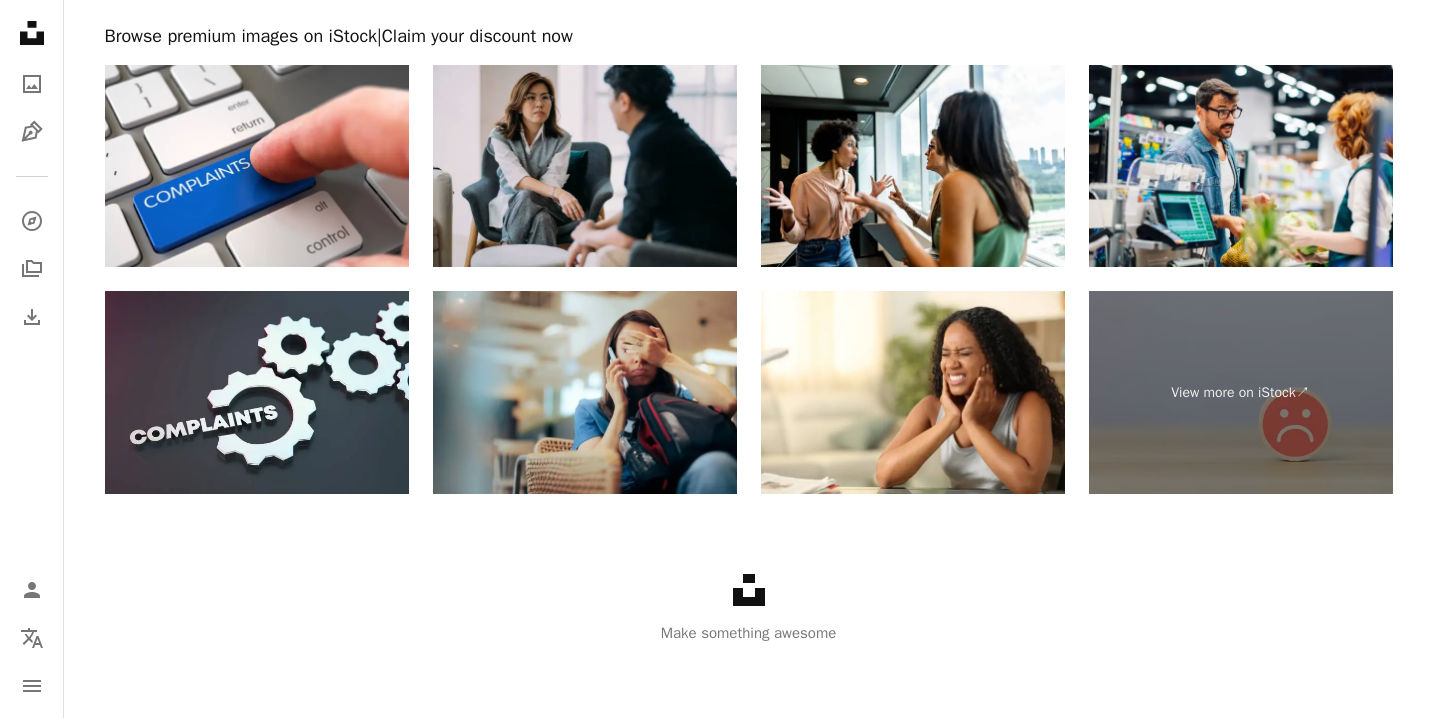 scroll, scrollTop: 19716, scrollLeft: 0, axis: vertical 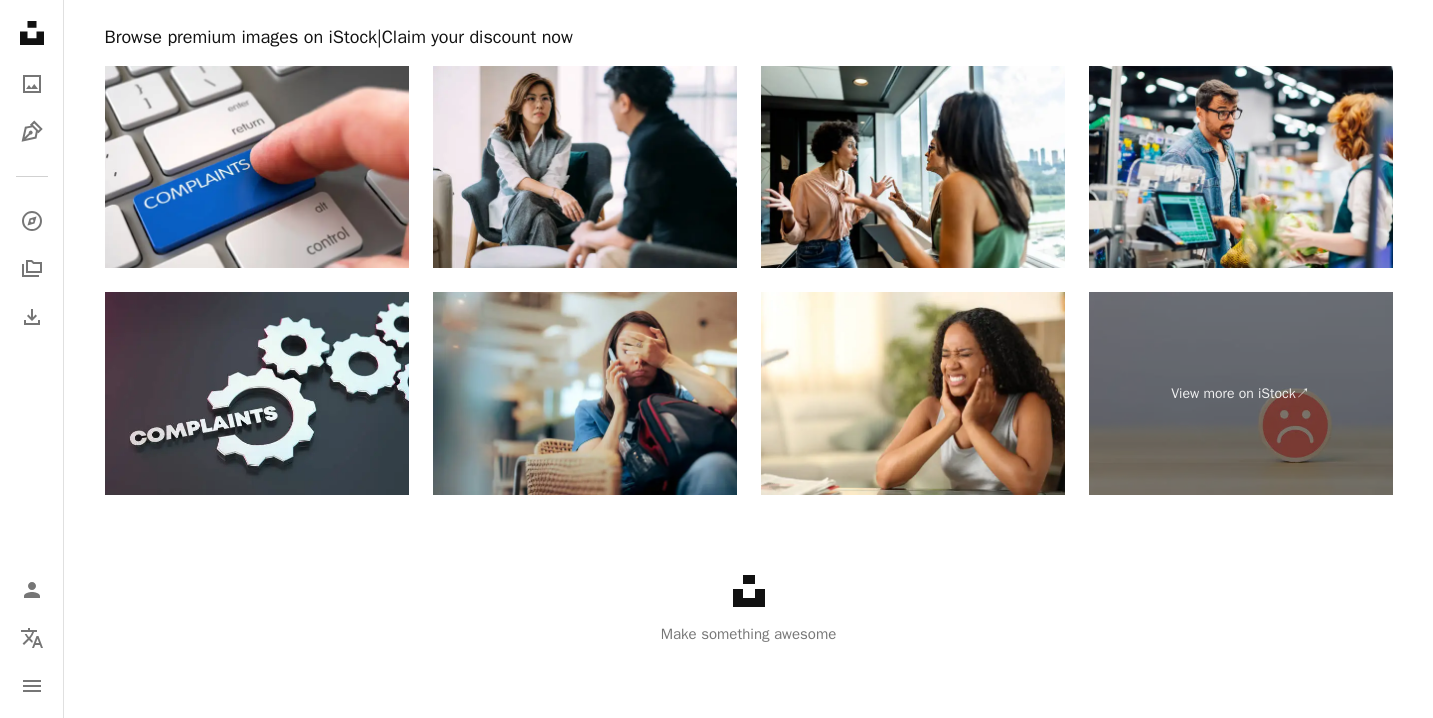 click at bounding box center [748, -27] 